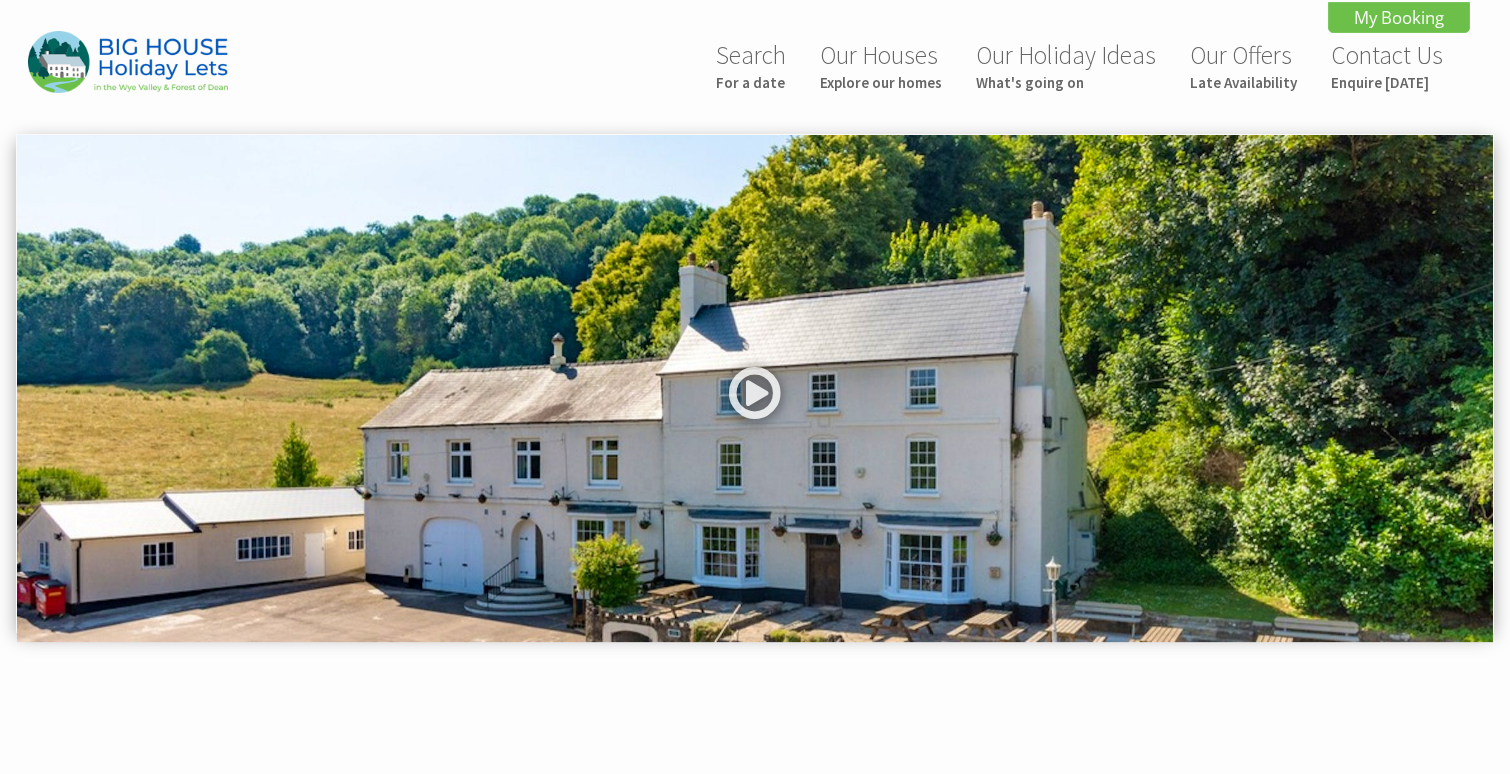 scroll, scrollTop: 0, scrollLeft: 0, axis: both 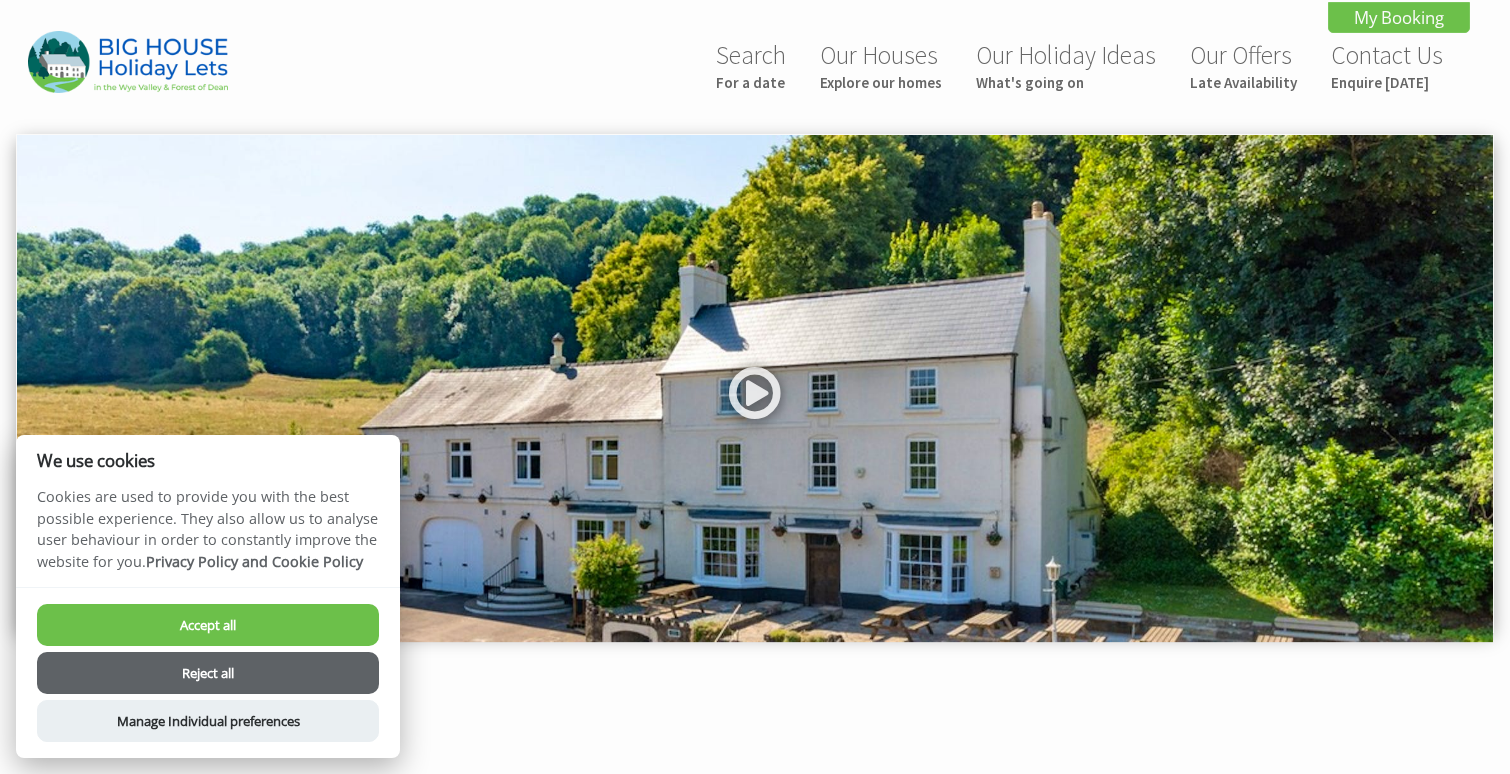 click on "Reject all" at bounding box center (208, 673) 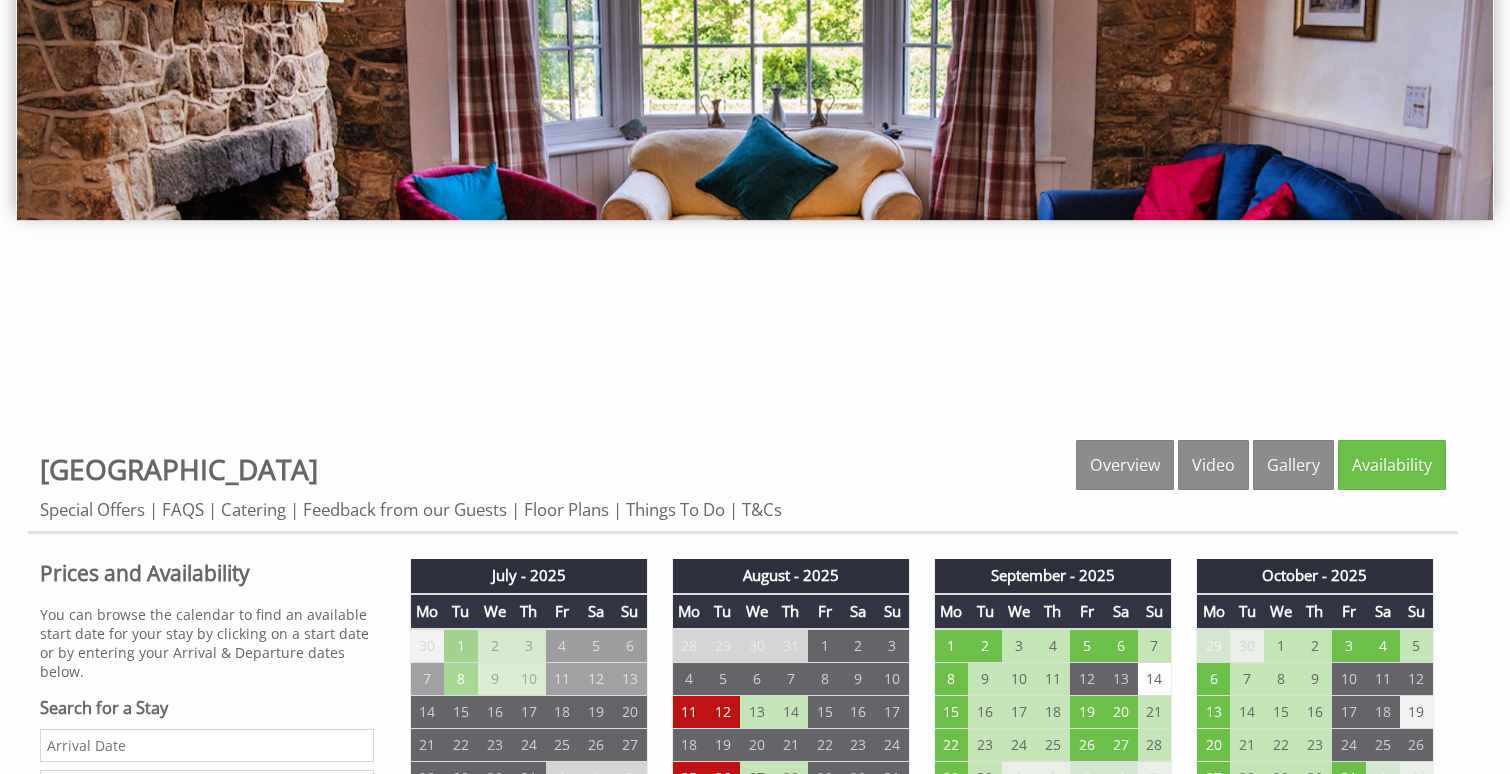 scroll, scrollTop: 421, scrollLeft: 0, axis: vertical 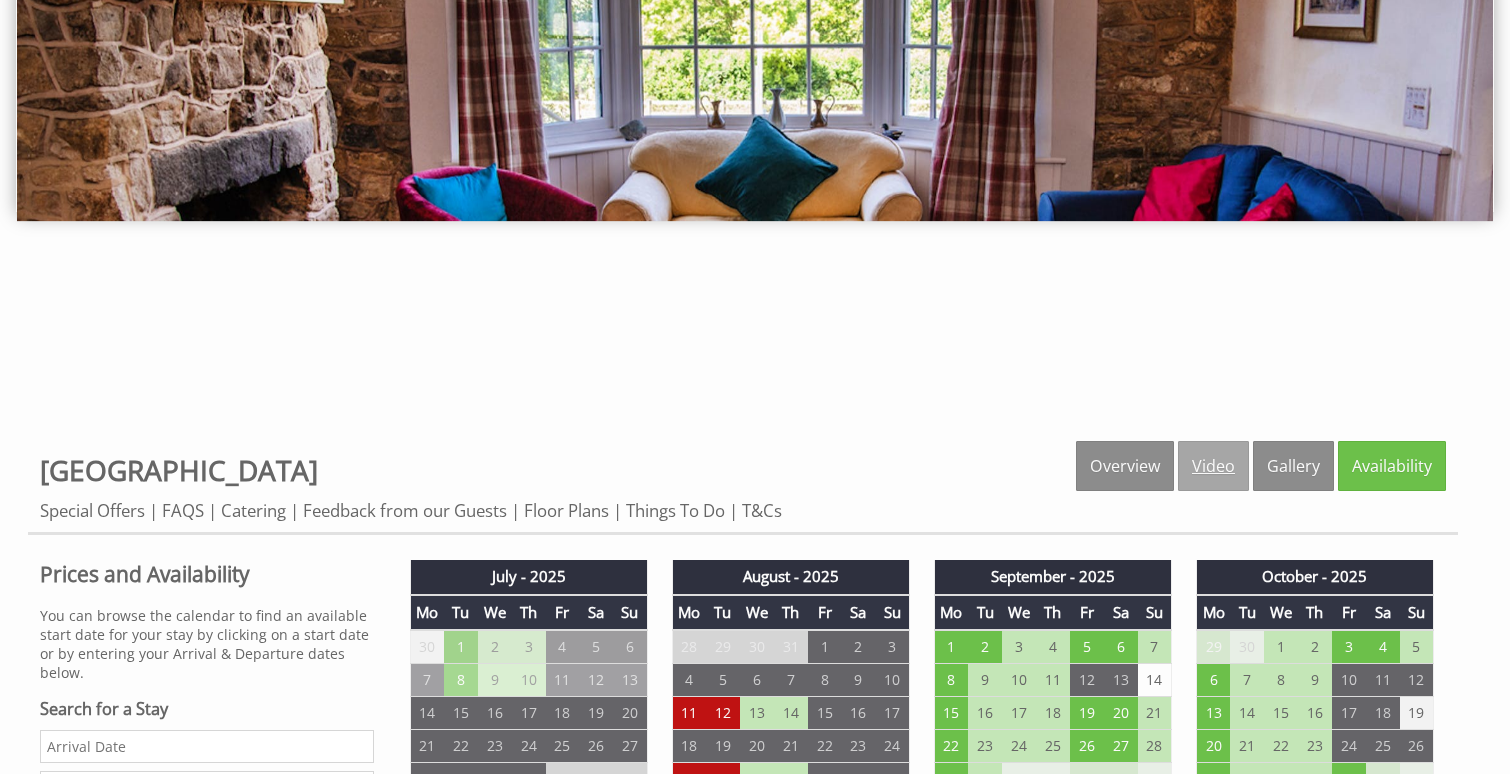 click on "Video" at bounding box center [1213, 466] 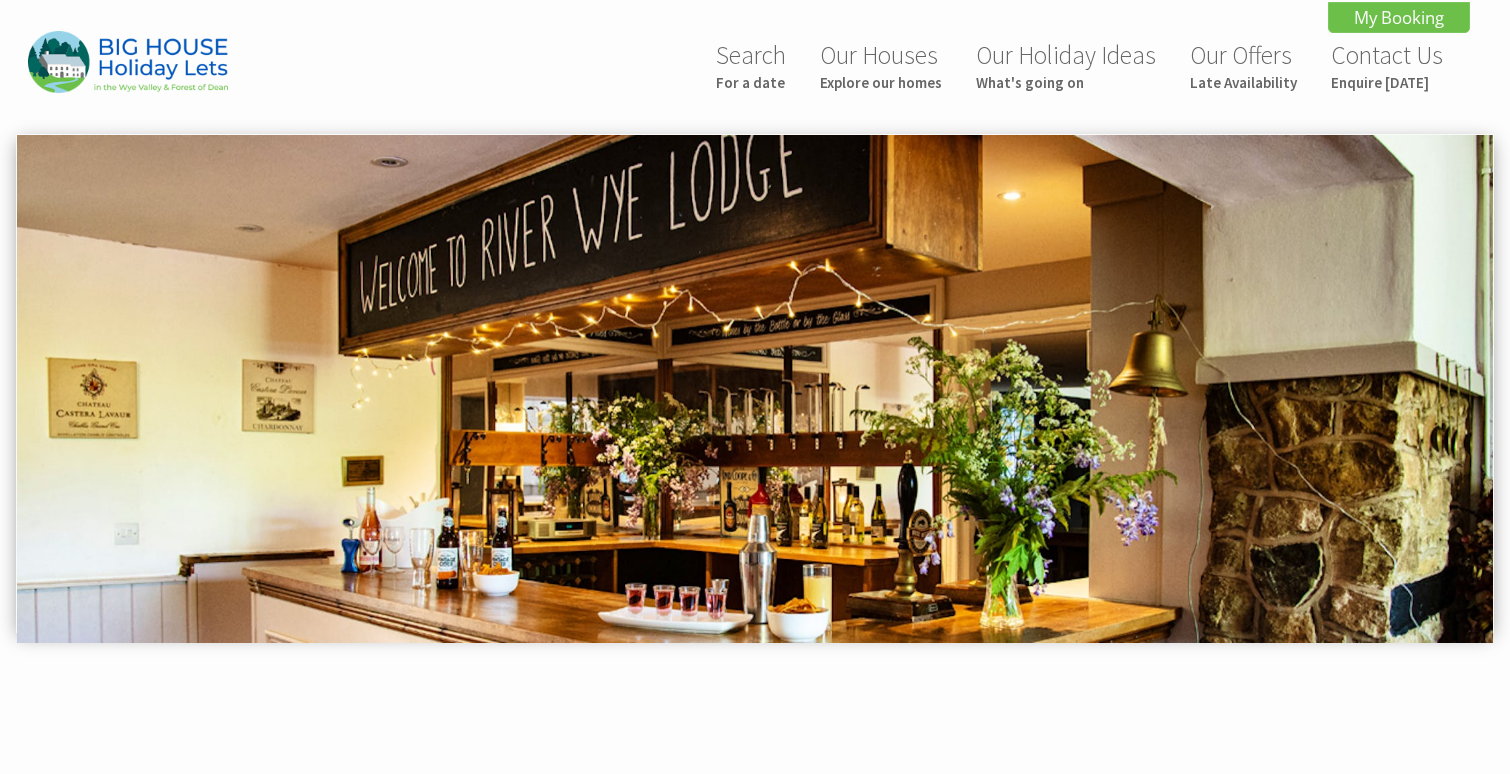 scroll, scrollTop: 0, scrollLeft: 0, axis: both 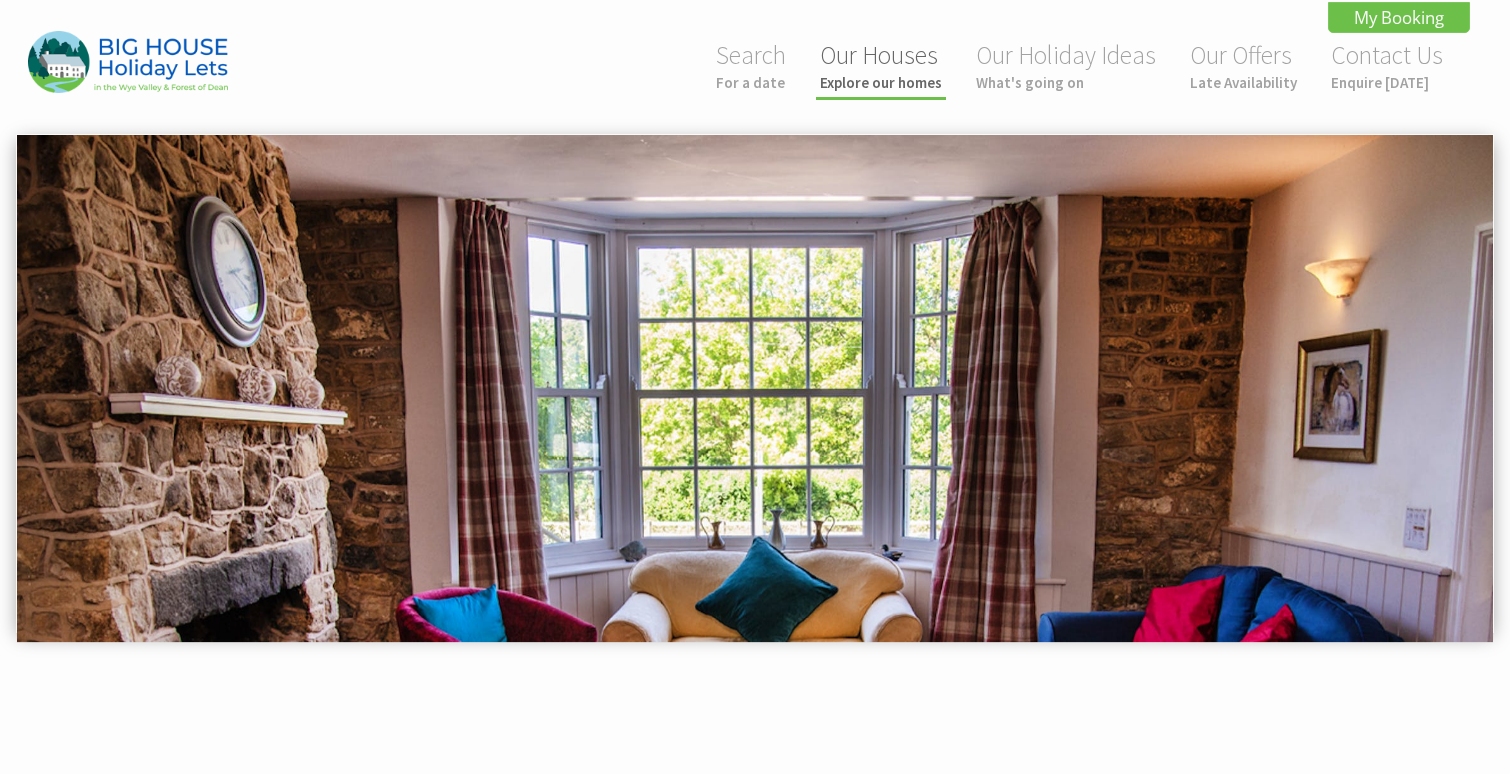 click on "Our Houses  Explore our homes" at bounding box center (881, 65) 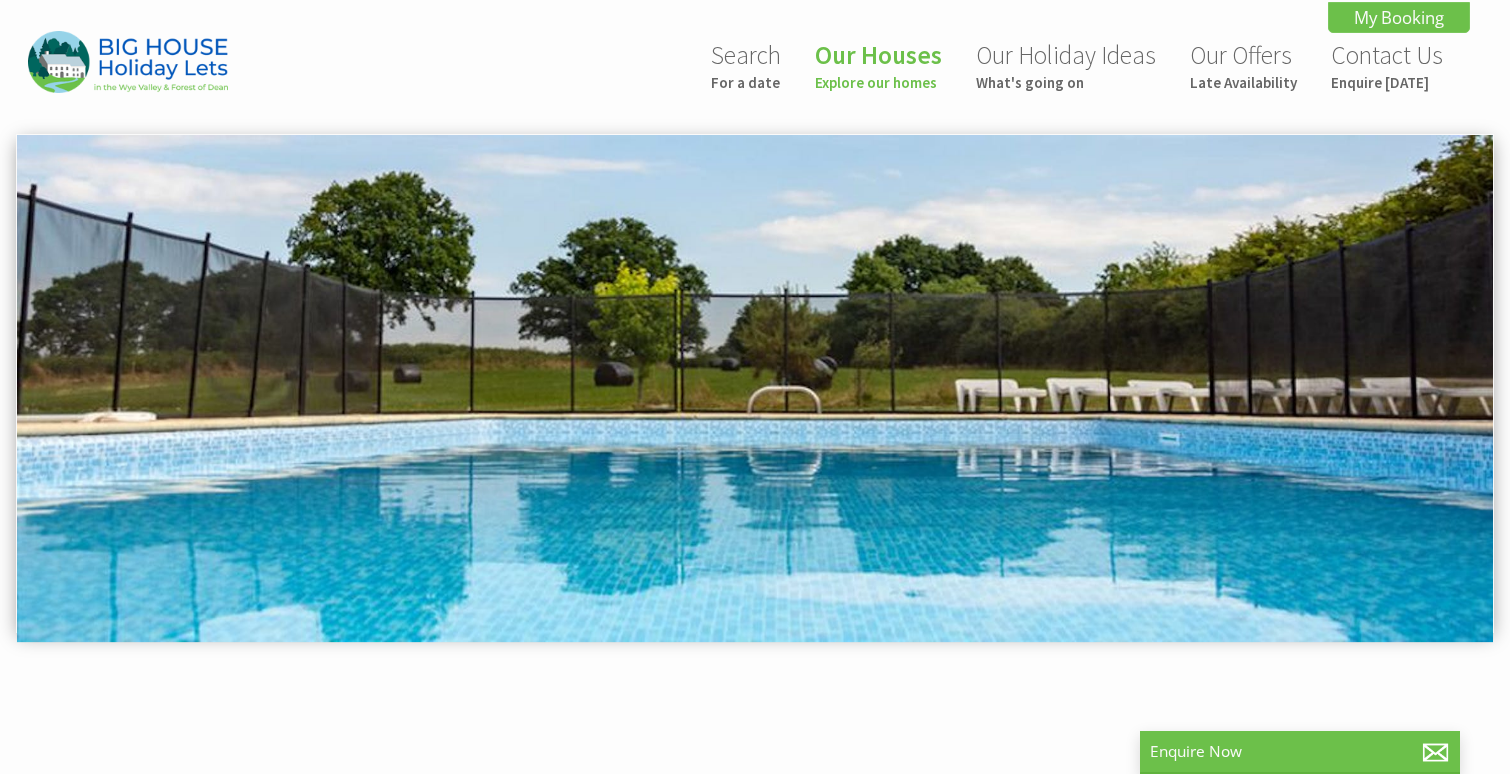 scroll, scrollTop: 0, scrollLeft: 0, axis: both 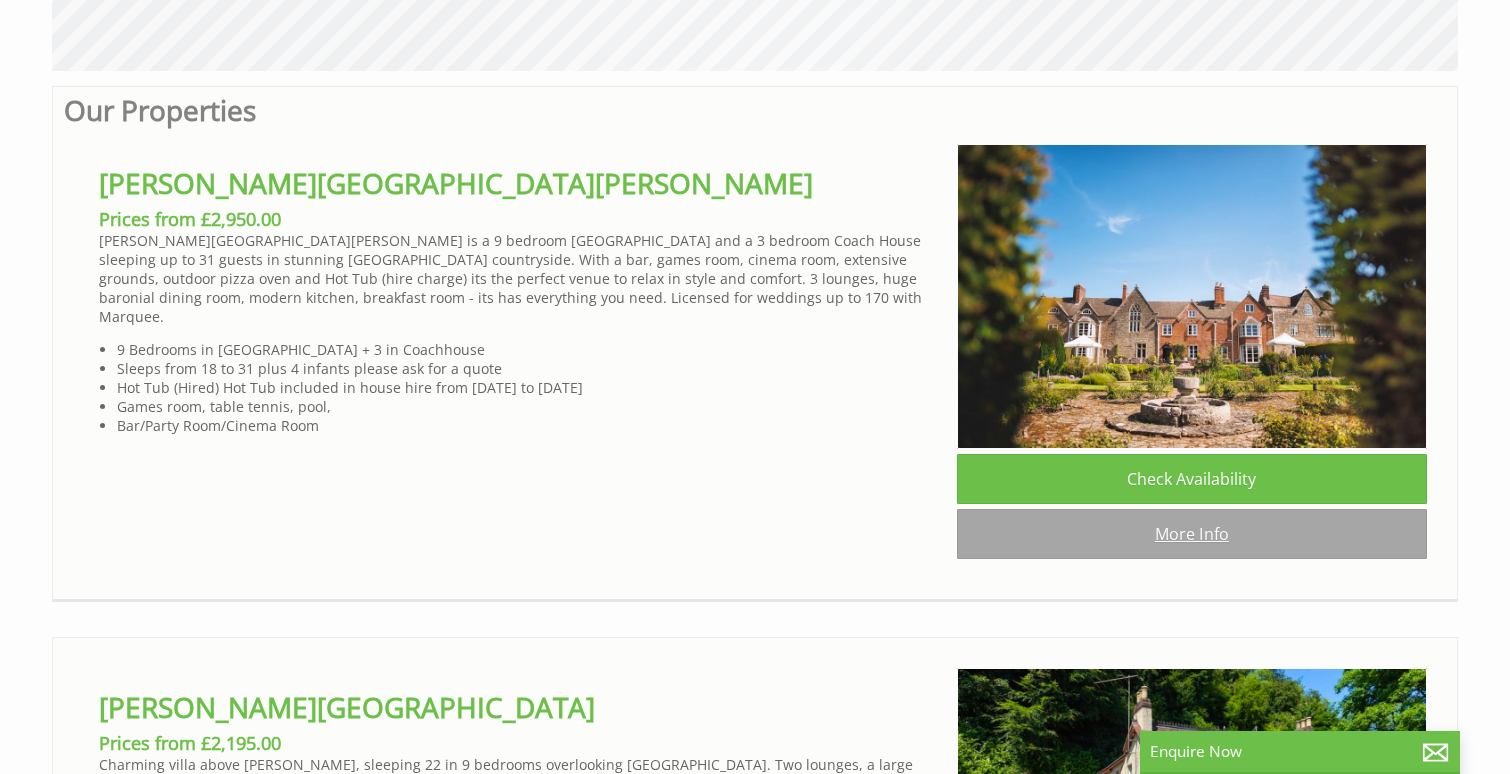 click on "More Info" at bounding box center [1192, 534] 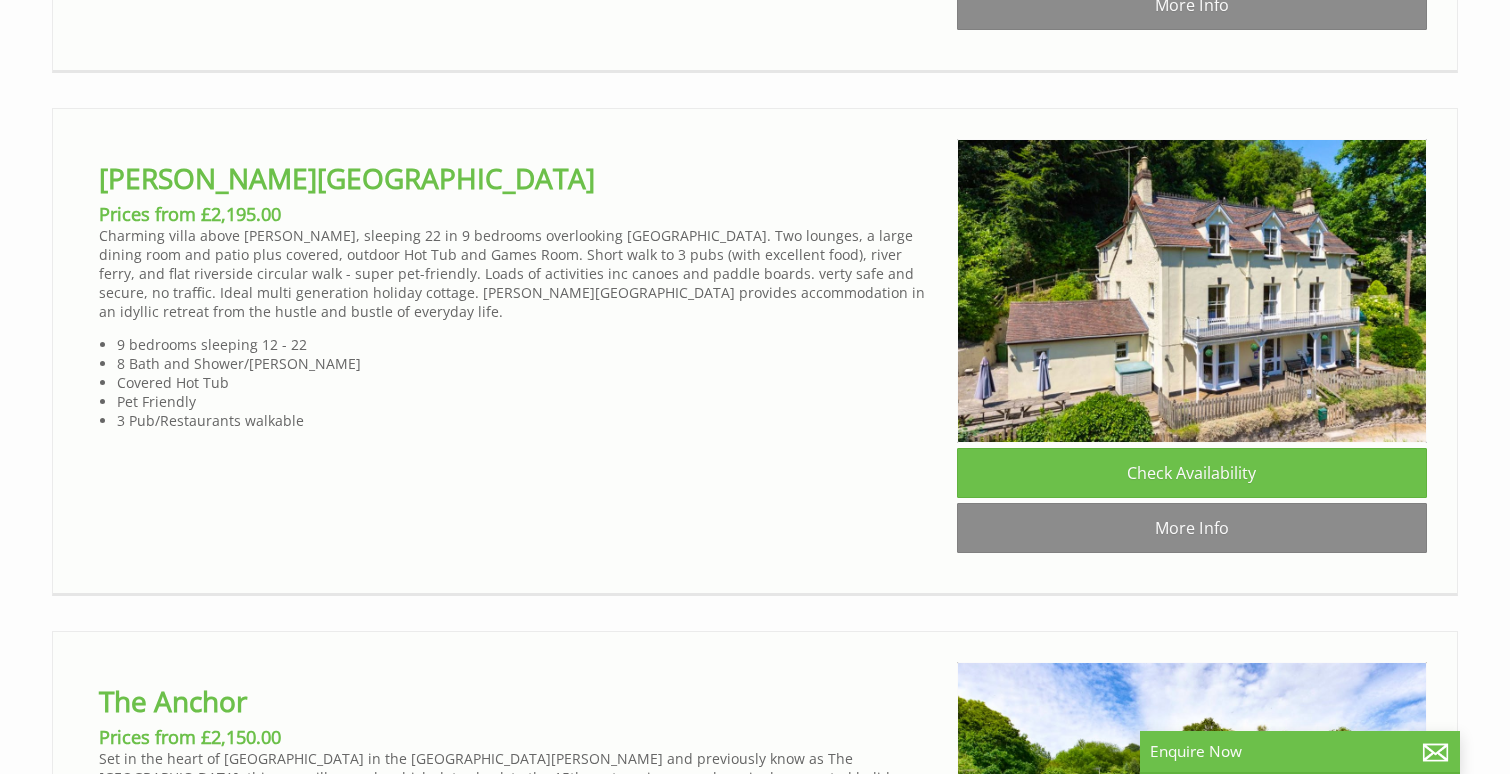 scroll, scrollTop: 1621, scrollLeft: 0, axis: vertical 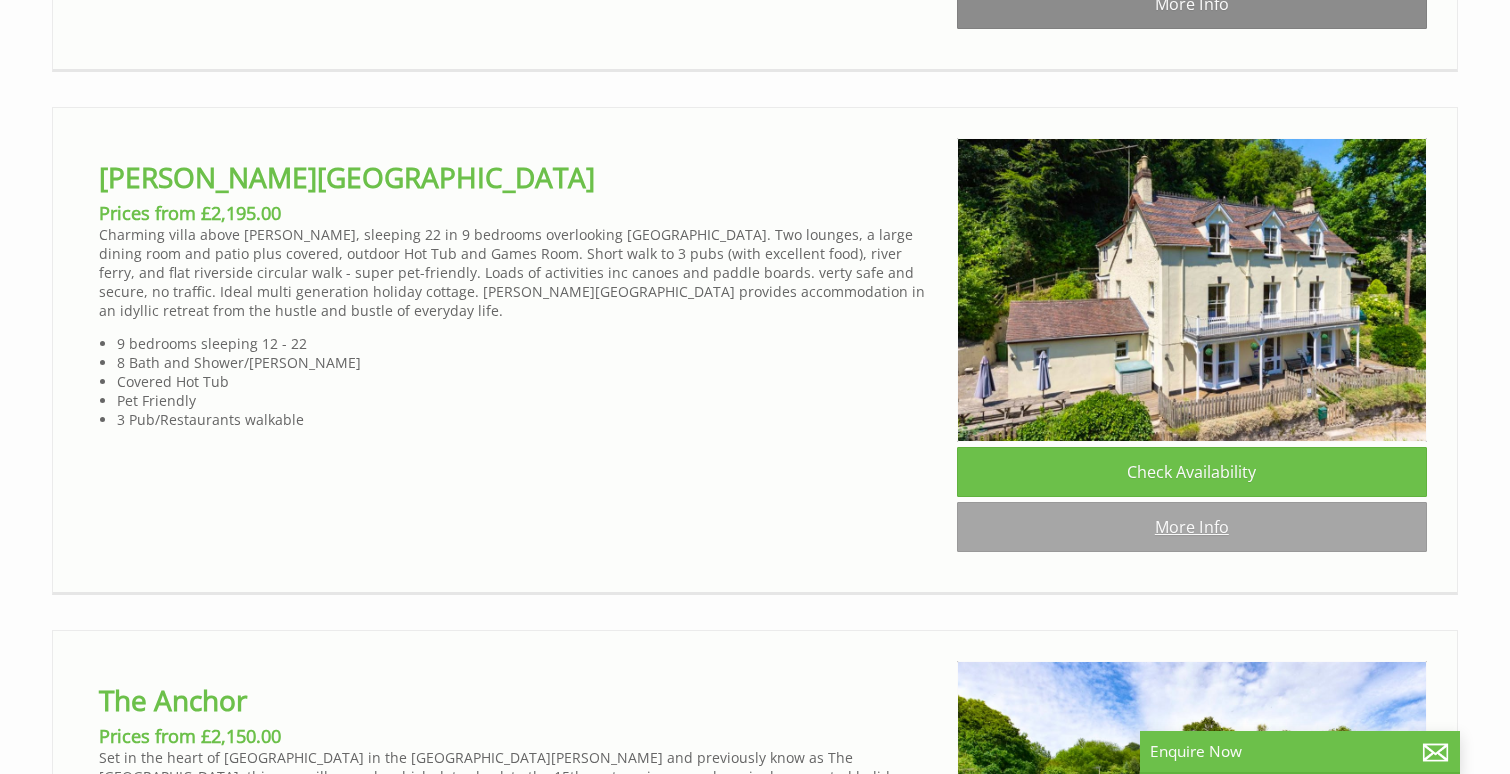 click on "More Info" at bounding box center [1192, 527] 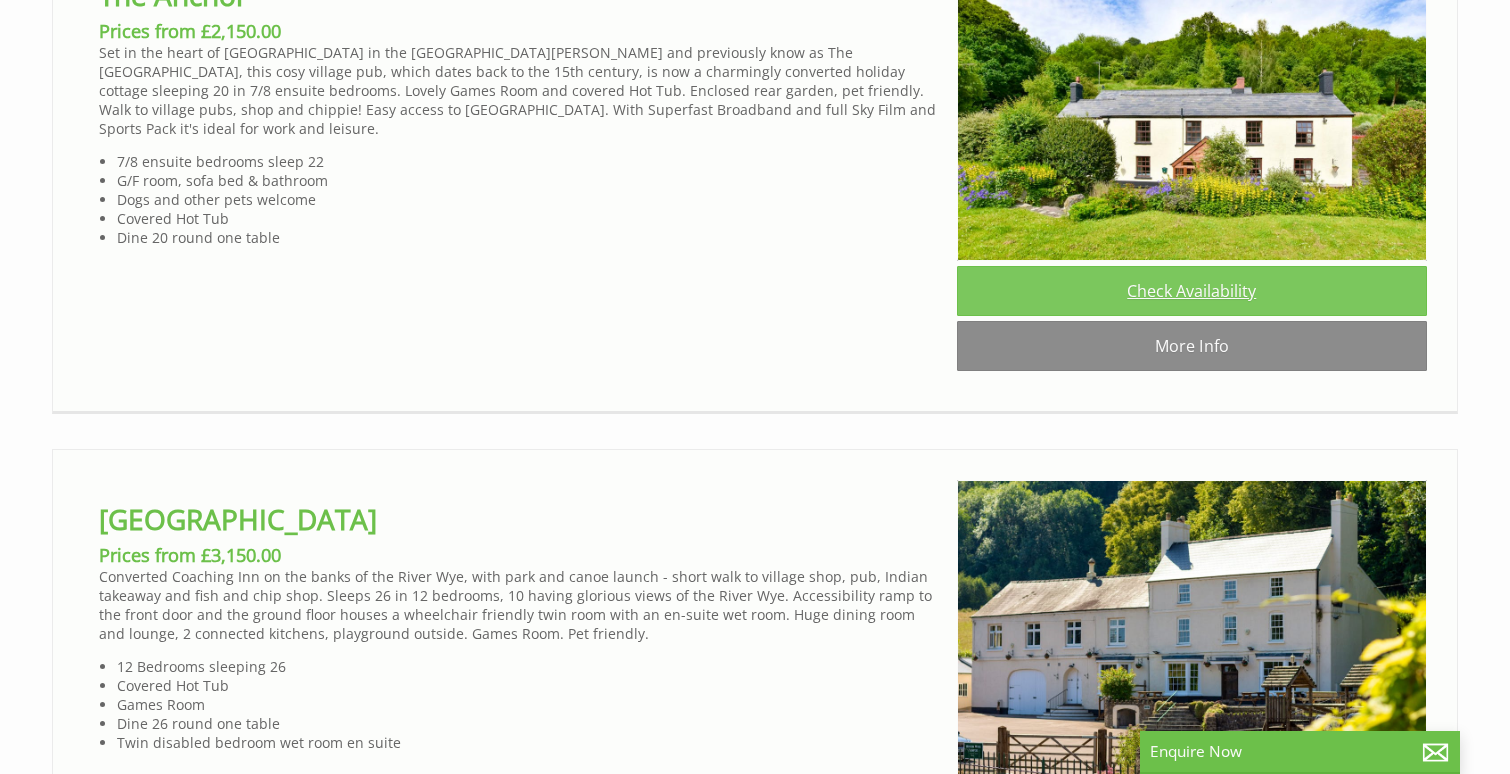 scroll, scrollTop: 2327, scrollLeft: 0, axis: vertical 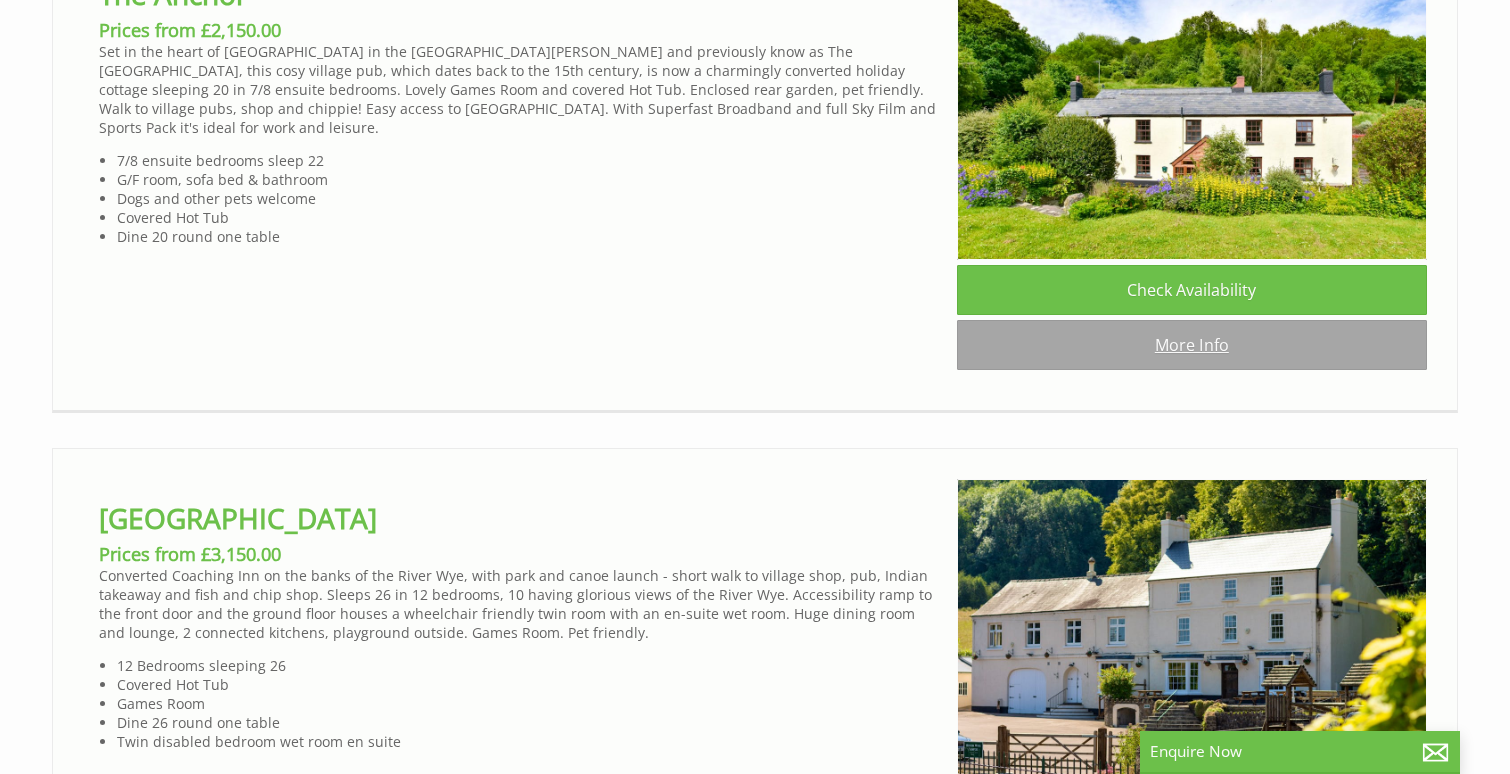 click on "More Info" at bounding box center (1192, 345) 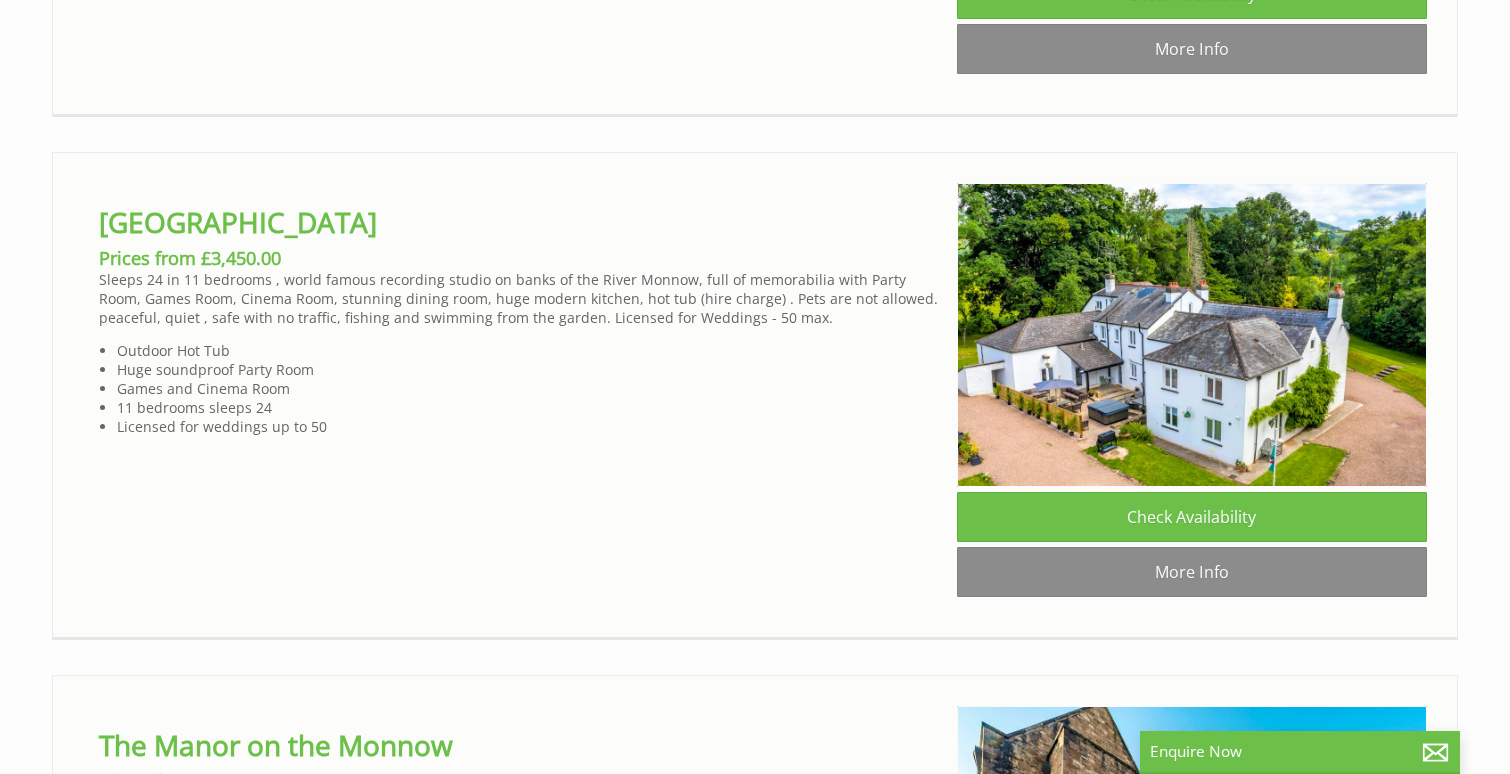scroll, scrollTop: 4204, scrollLeft: 0, axis: vertical 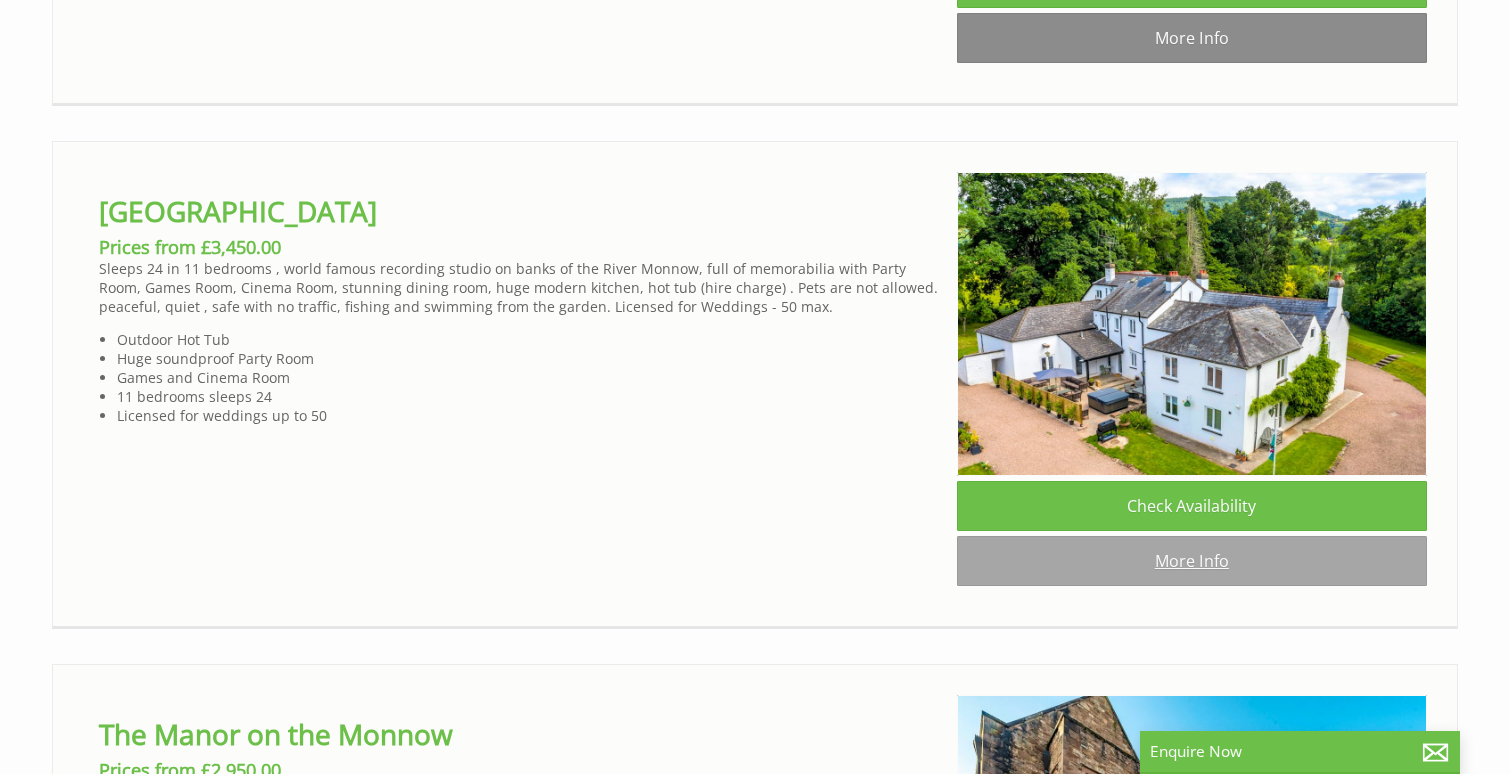 click on "More Info" at bounding box center [1192, 561] 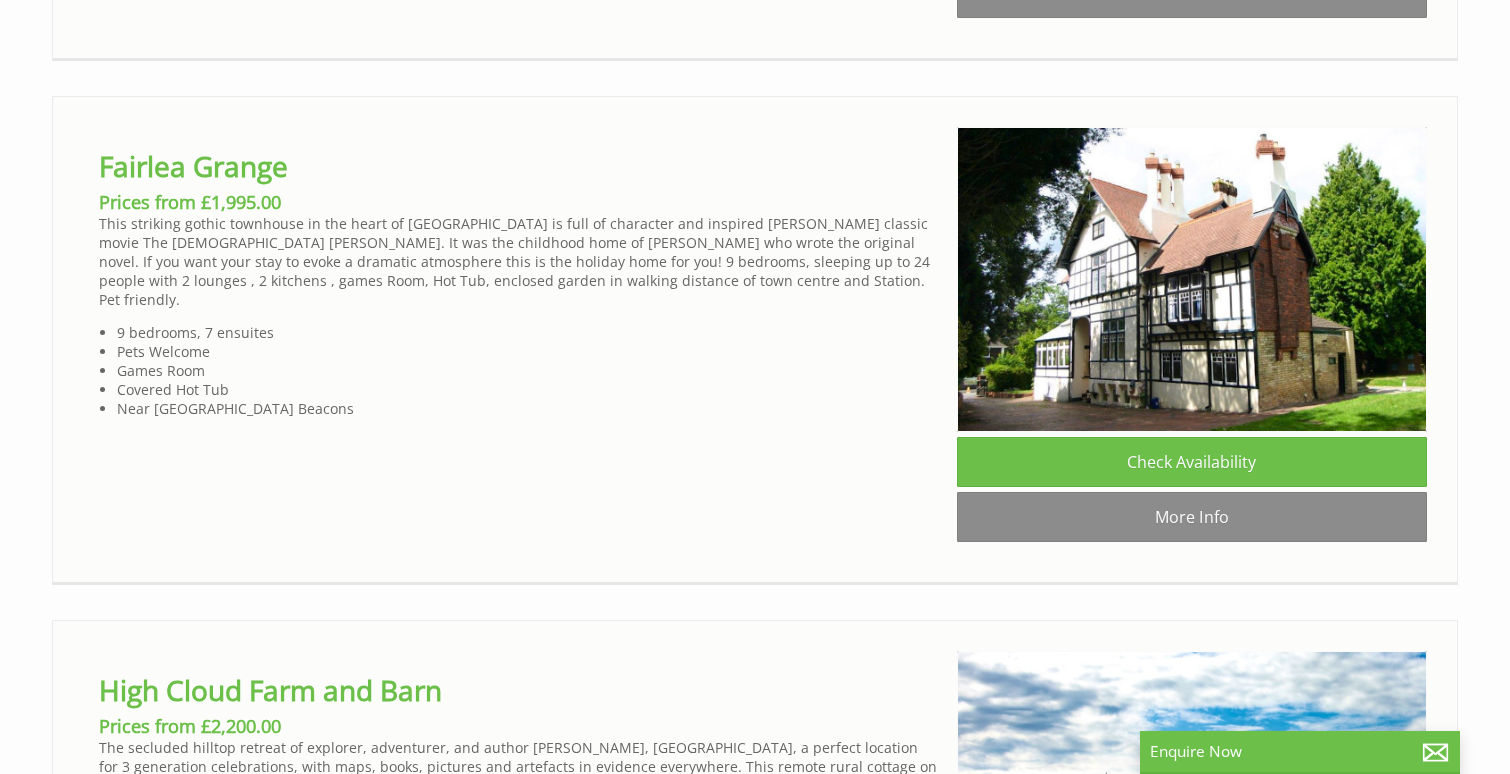 scroll, scrollTop: 5822, scrollLeft: 0, axis: vertical 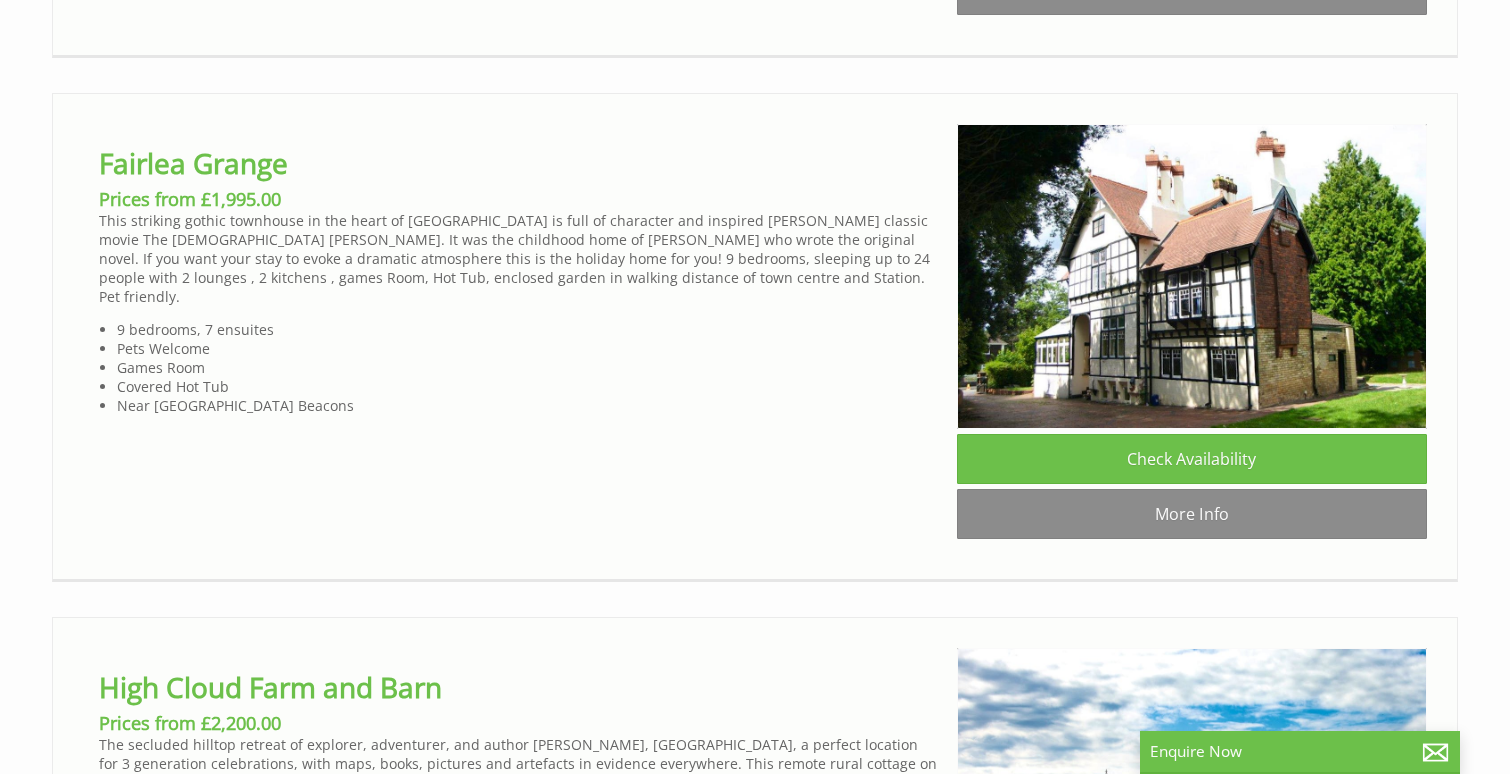click at bounding box center [755, 333] 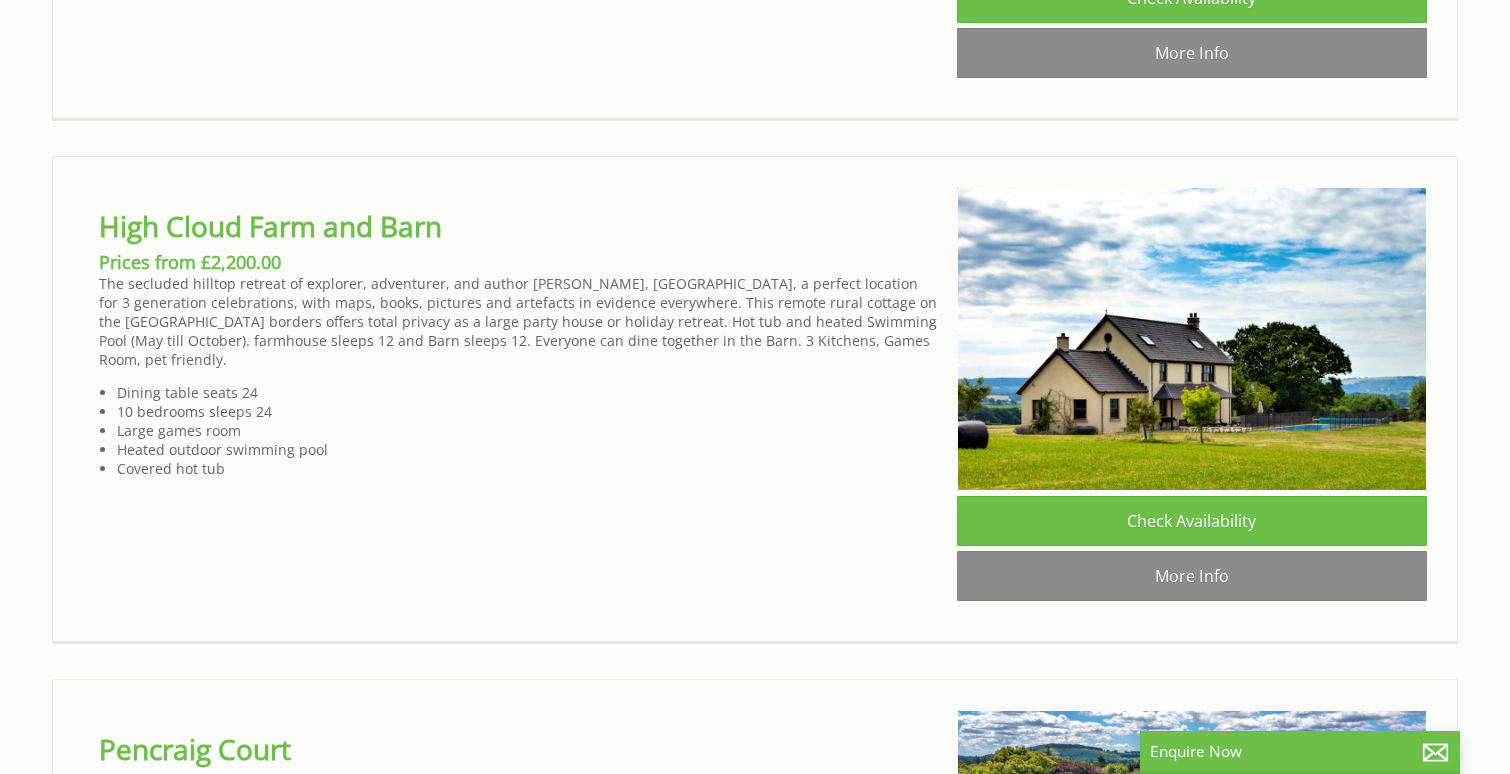 scroll, scrollTop: 6294, scrollLeft: 0, axis: vertical 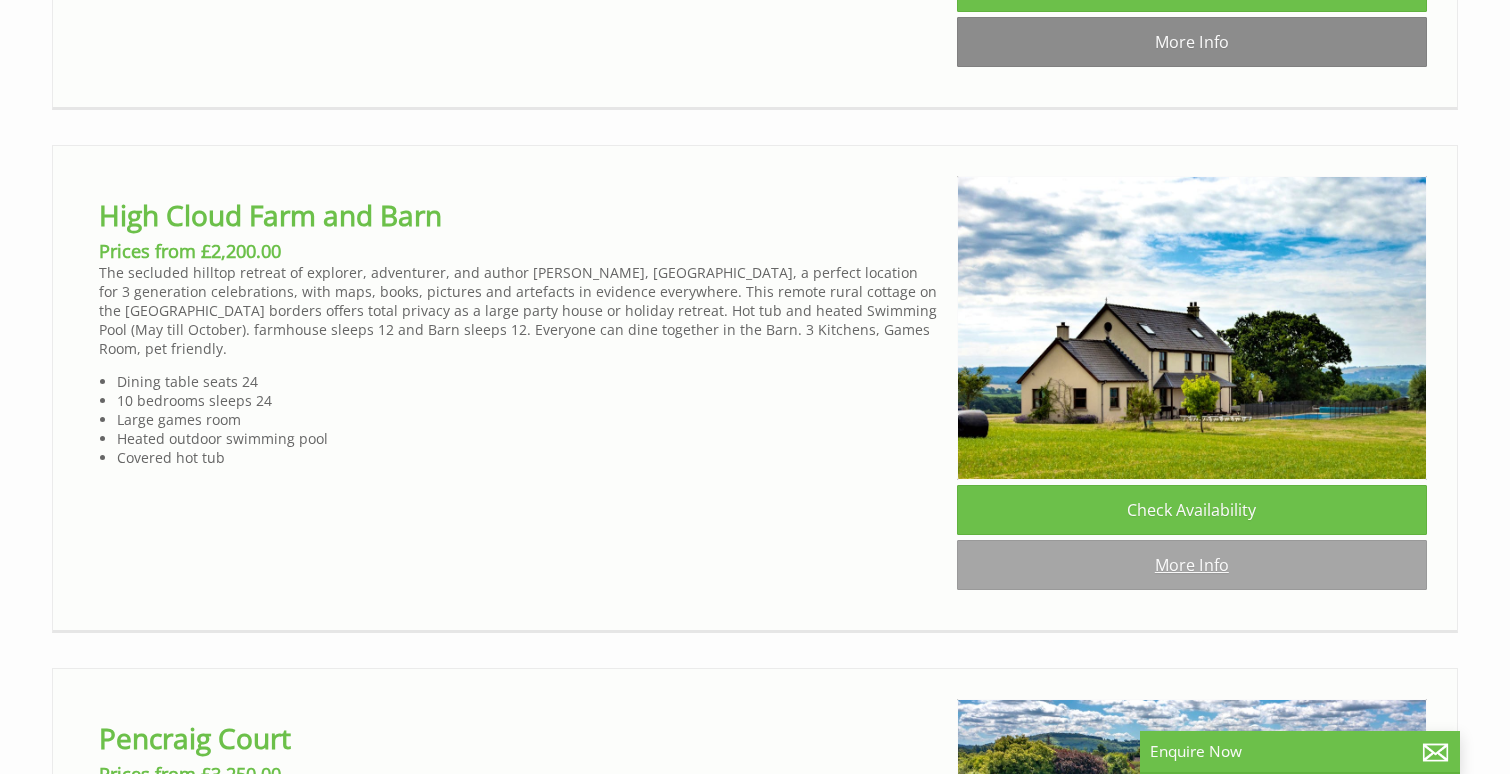click on "More Info" at bounding box center (1192, 565) 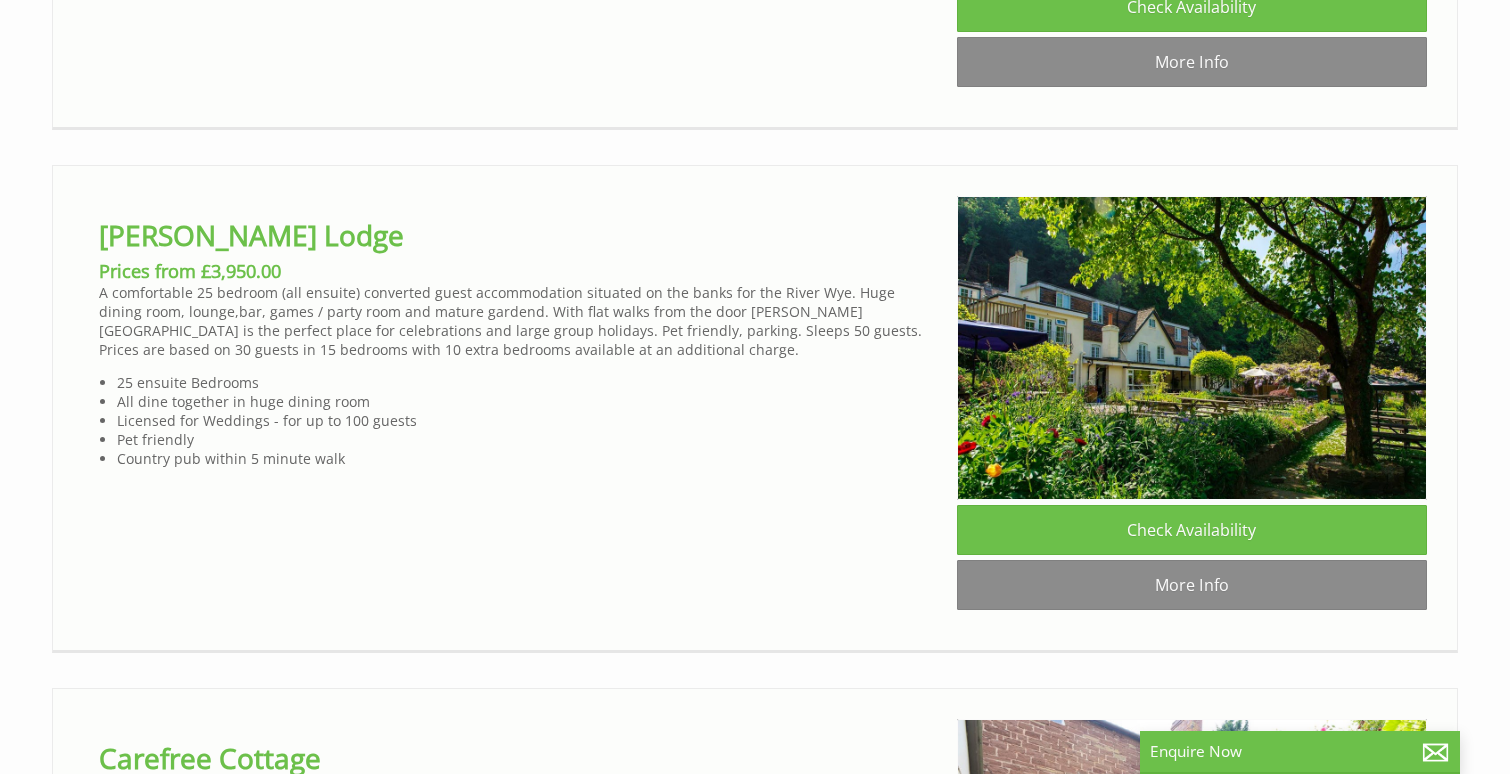 scroll, scrollTop: 7329, scrollLeft: 0, axis: vertical 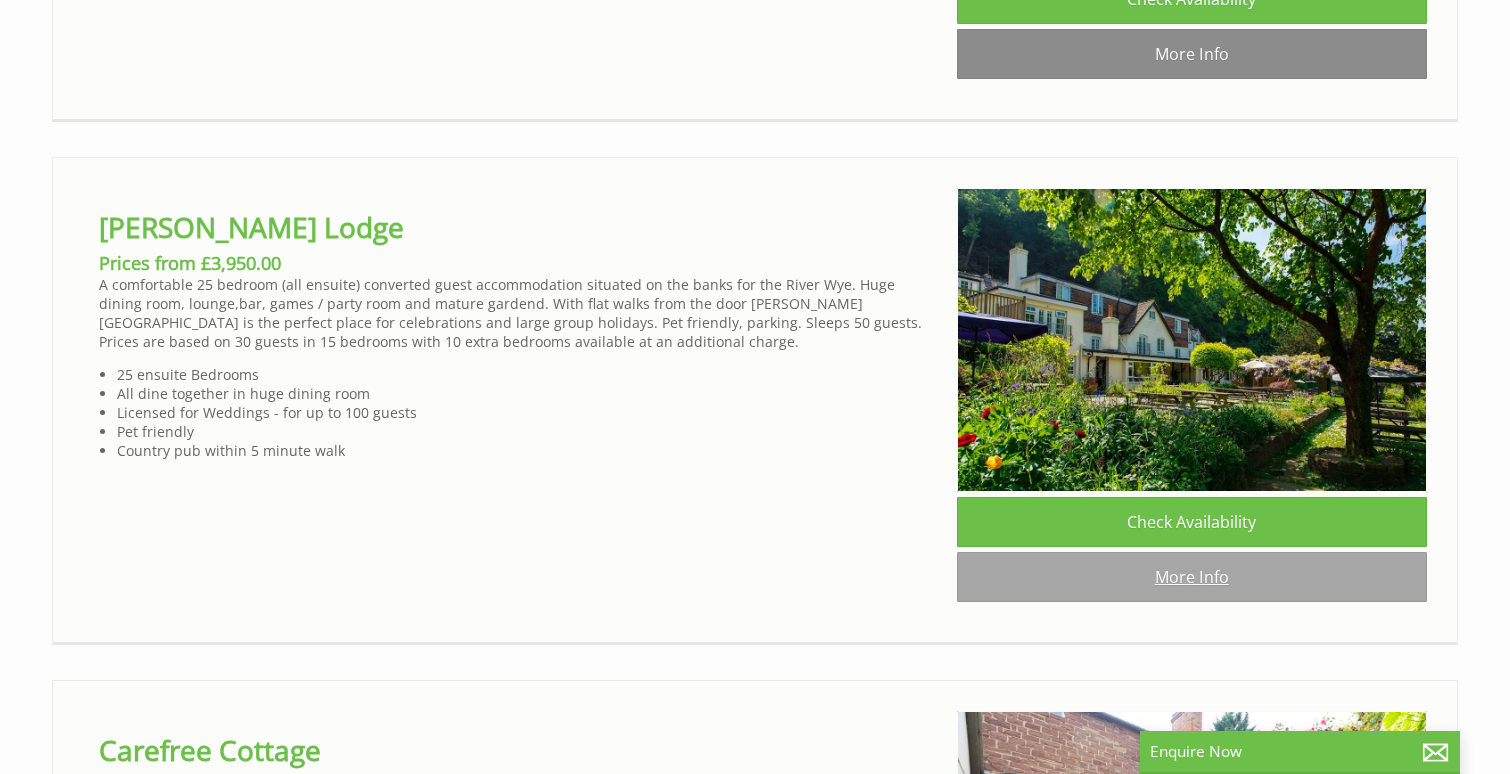 click on "More Info" at bounding box center (1192, 577) 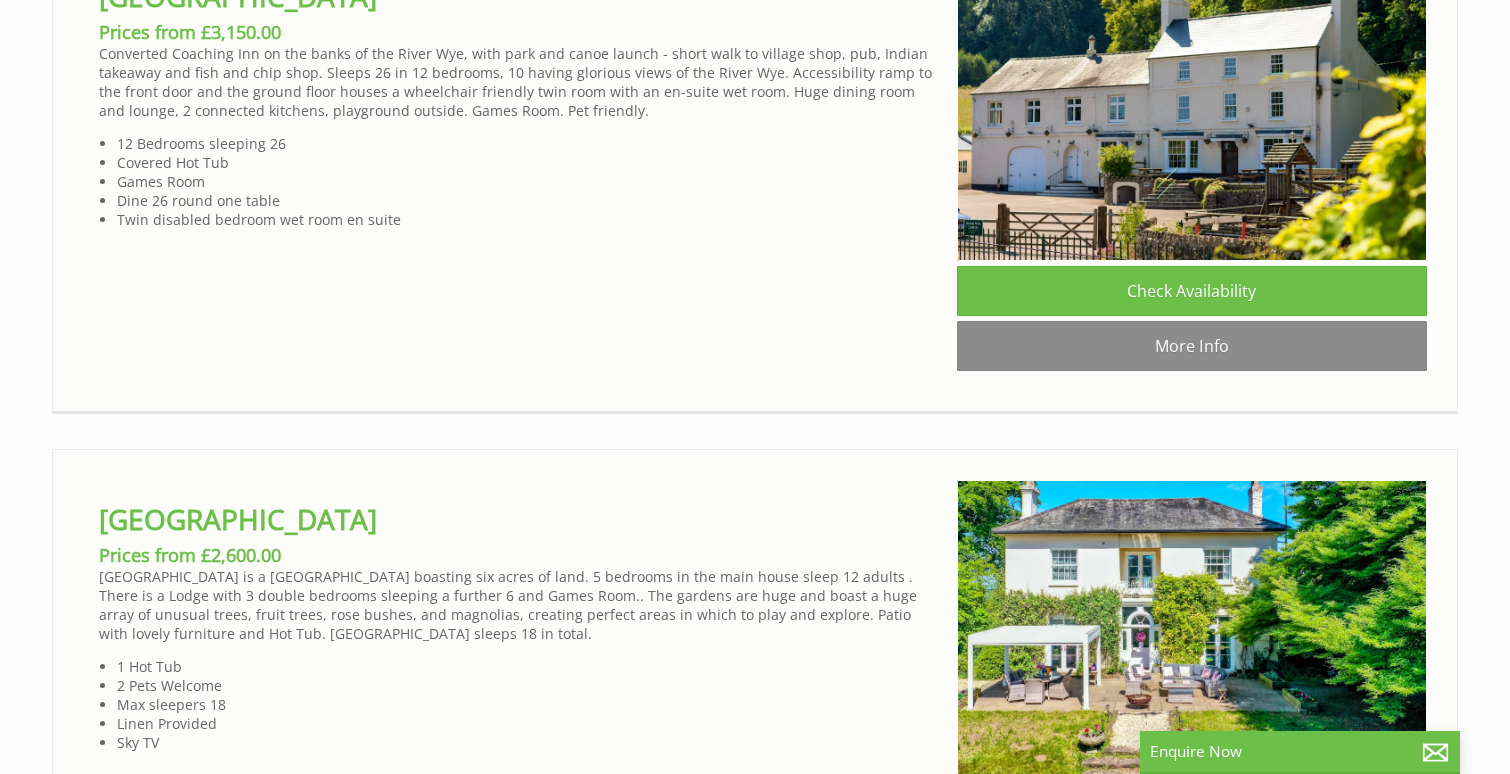 scroll, scrollTop: 2852, scrollLeft: 0, axis: vertical 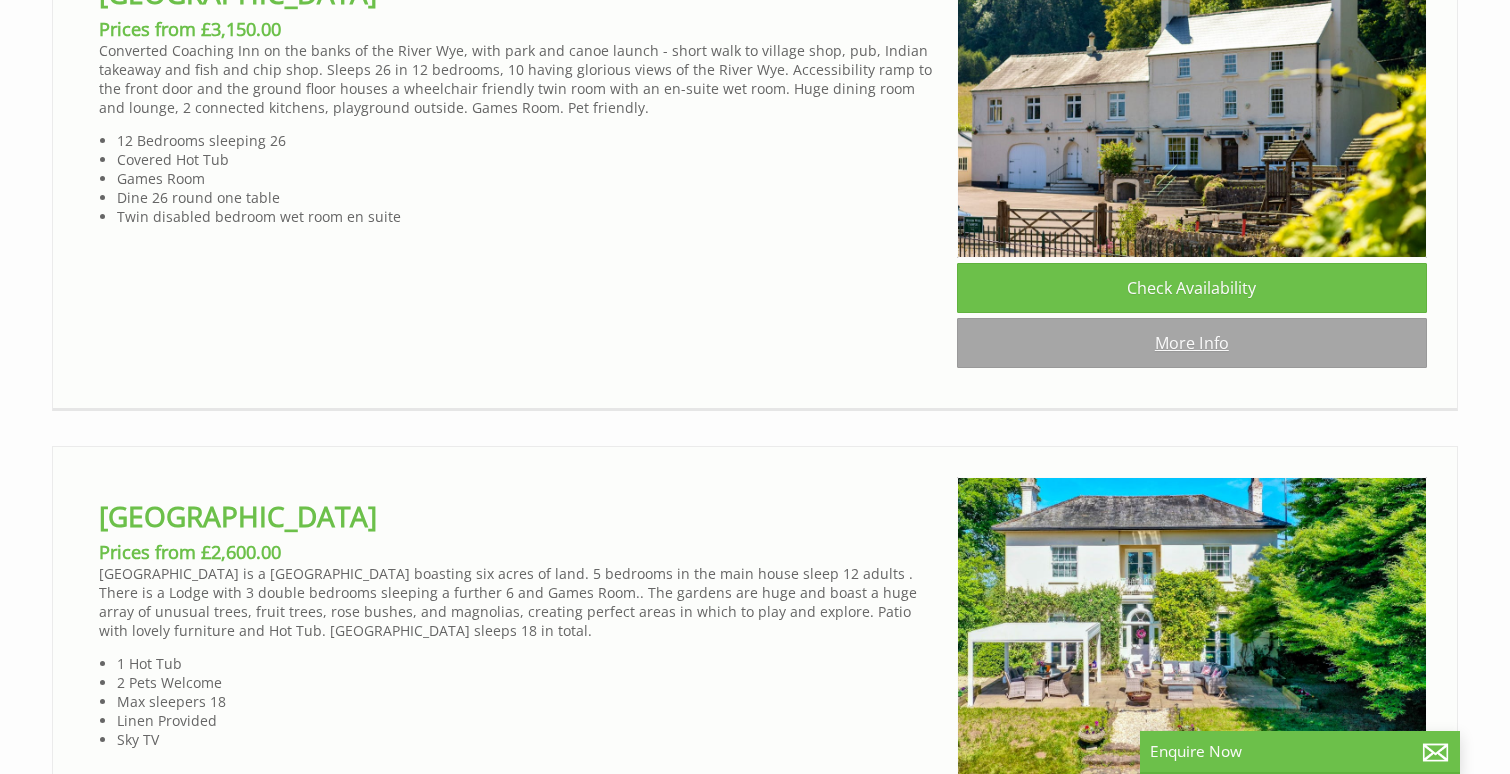 click on "More Info" at bounding box center (1192, 343) 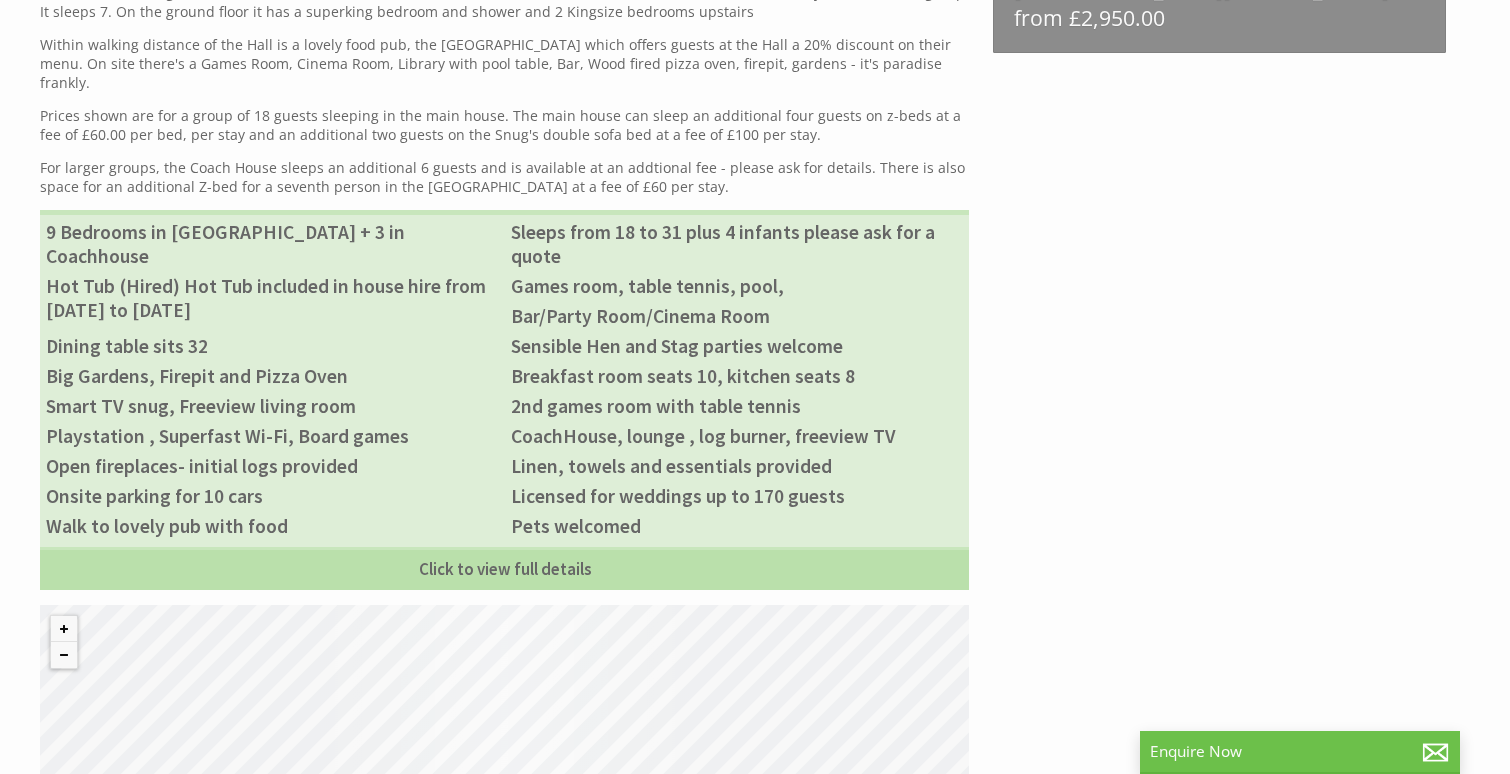 scroll, scrollTop: 1256, scrollLeft: 0, axis: vertical 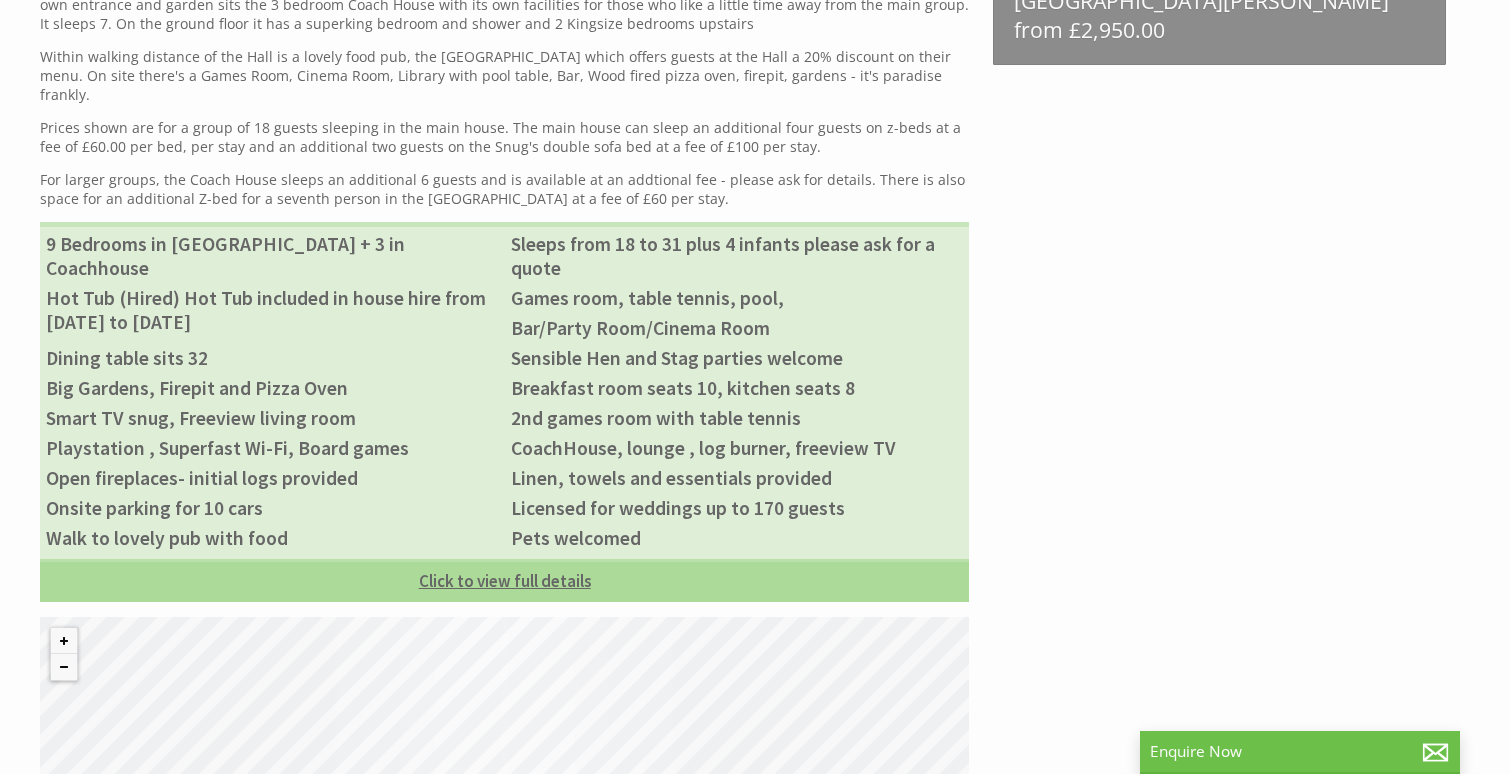 click on "Click to view full details" at bounding box center [504, 580] 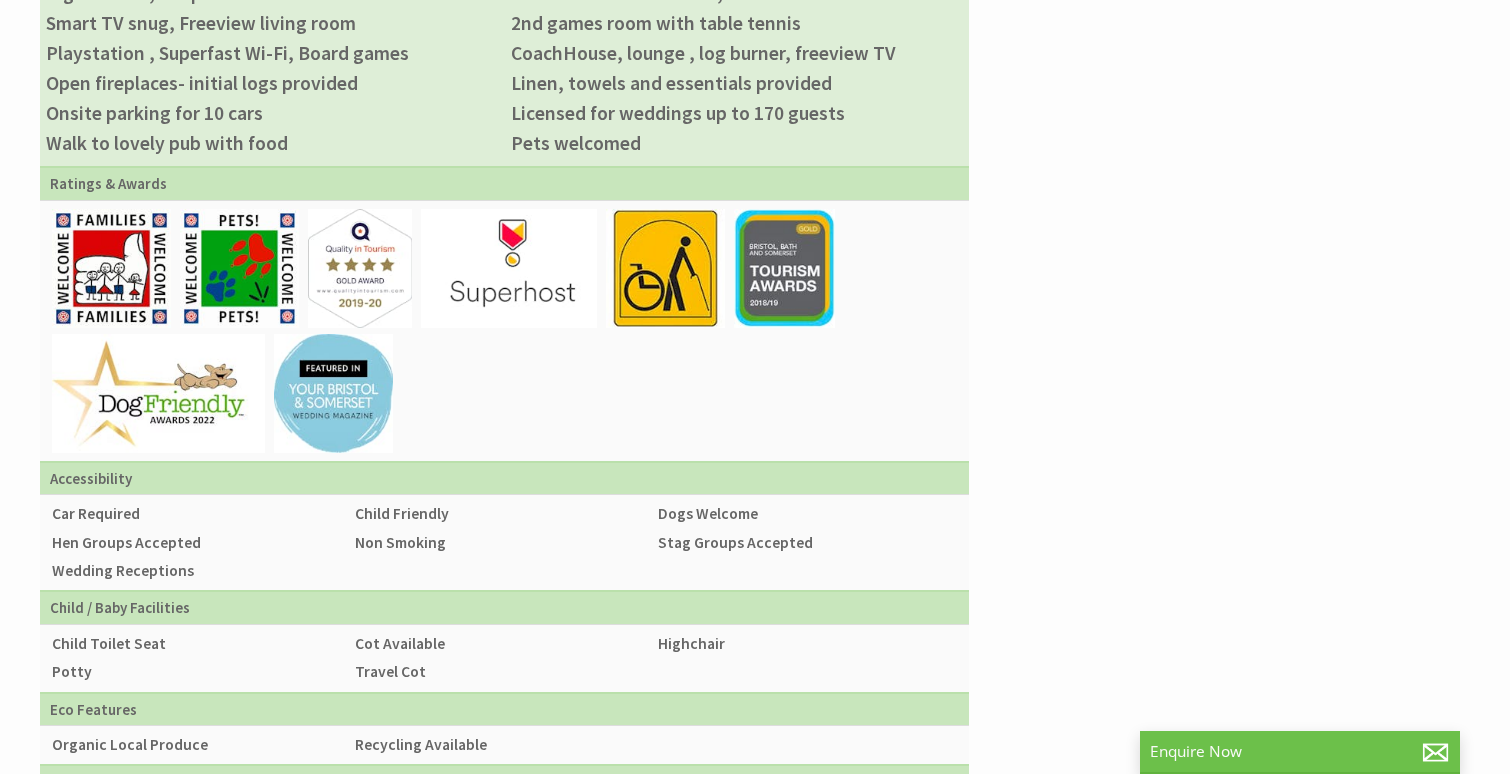 scroll, scrollTop: 1655, scrollLeft: 0, axis: vertical 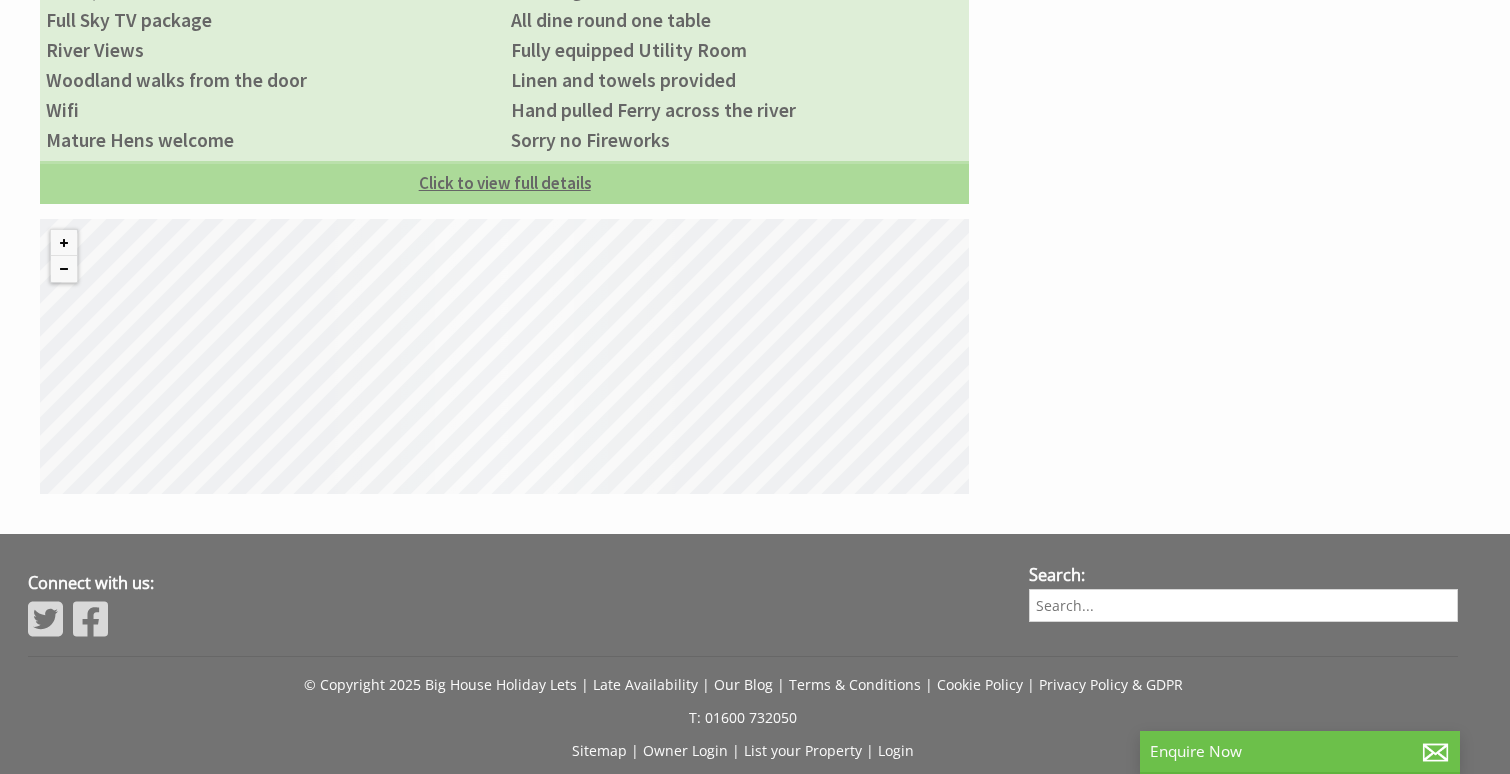 click on "Click to view full details" at bounding box center (504, 182) 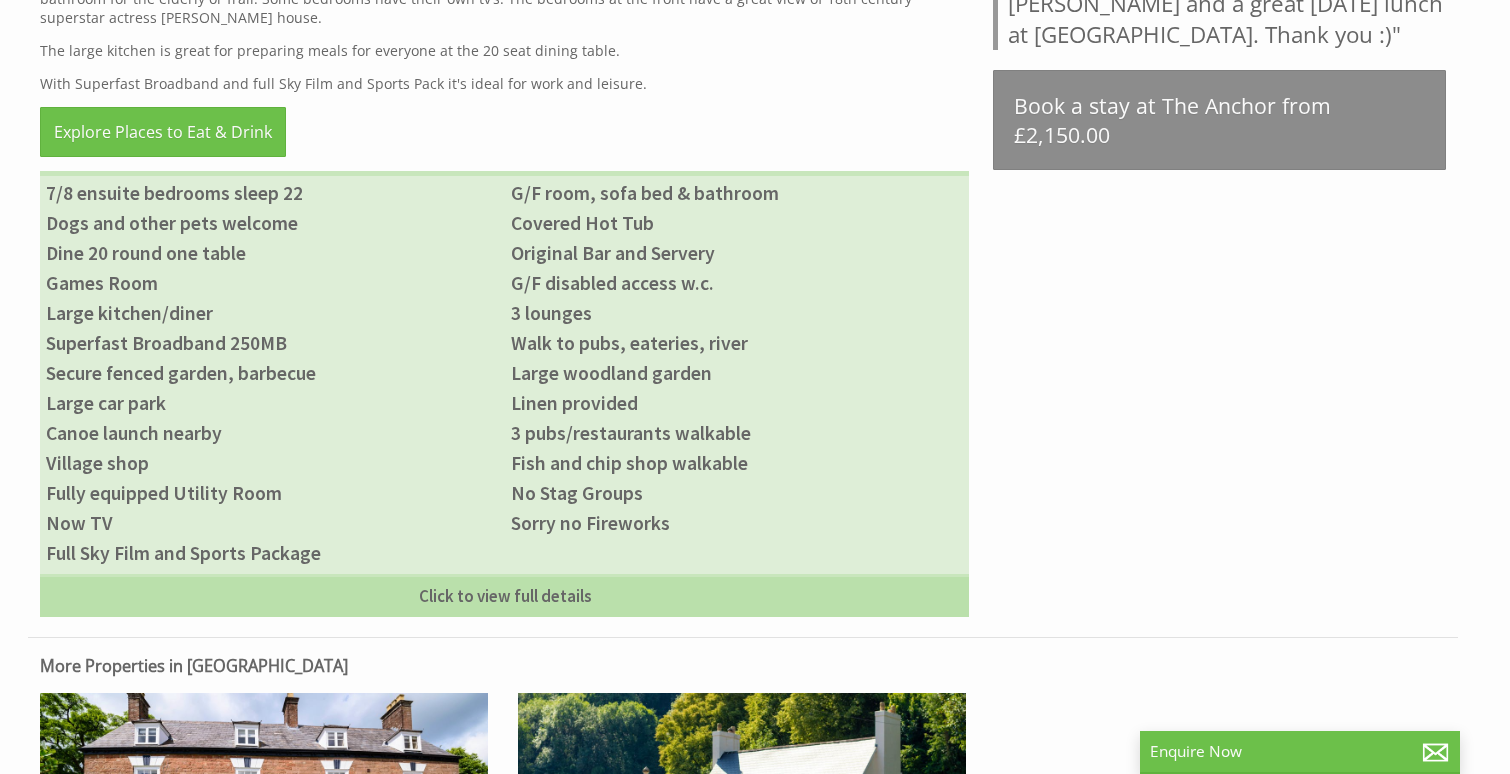 scroll, scrollTop: 1145, scrollLeft: 0, axis: vertical 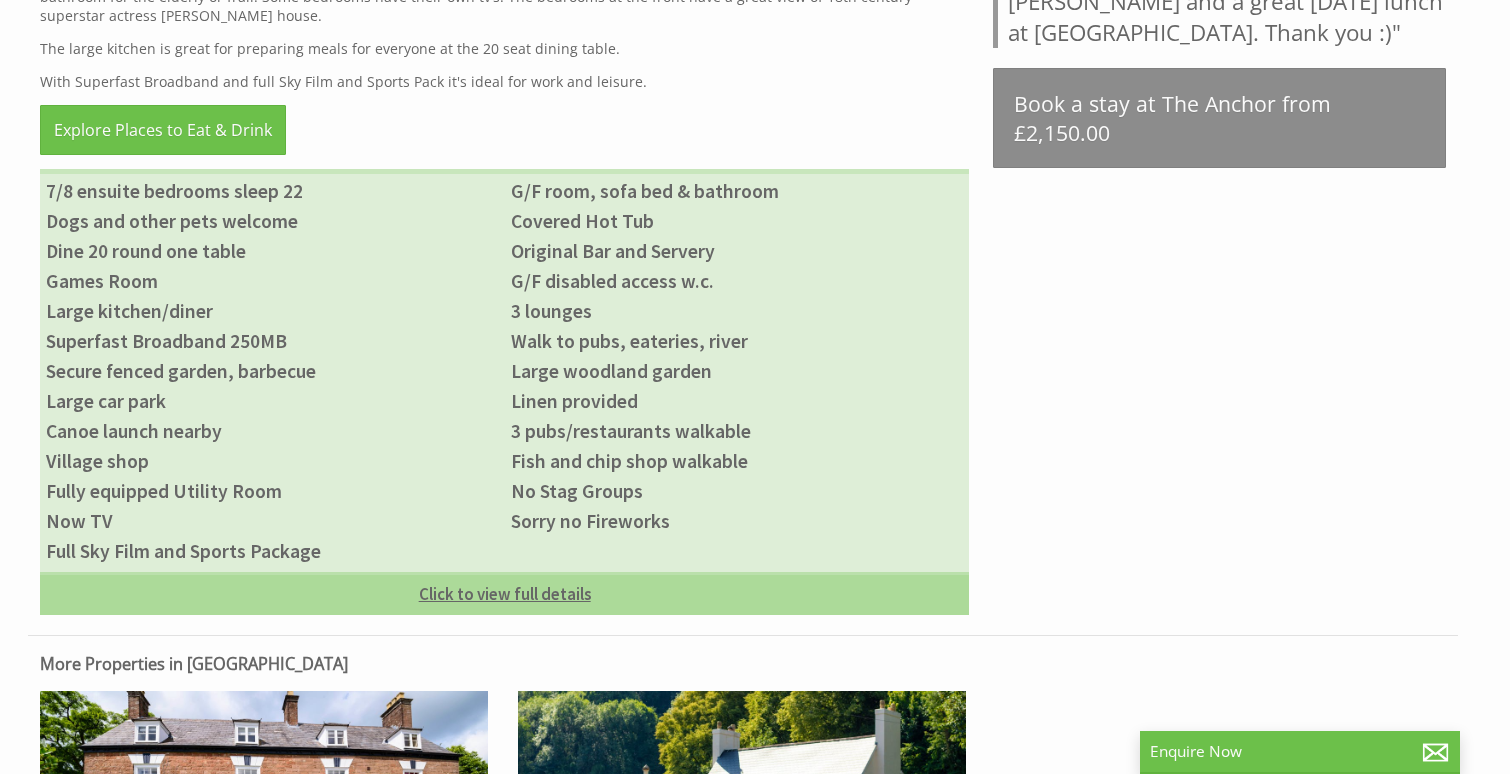 click on "Click to view full details" at bounding box center (504, 593) 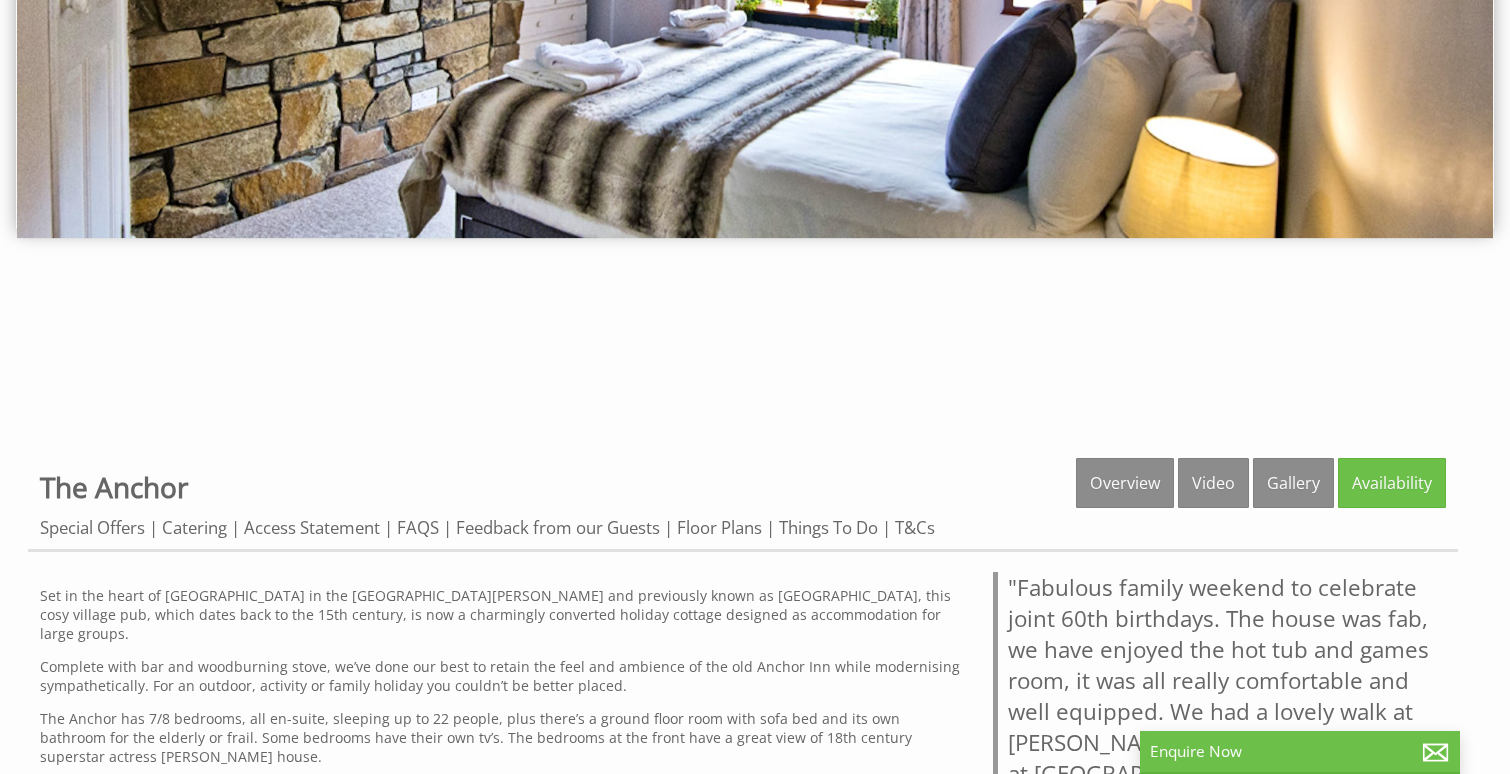 scroll, scrollTop: 405, scrollLeft: 0, axis: vertical 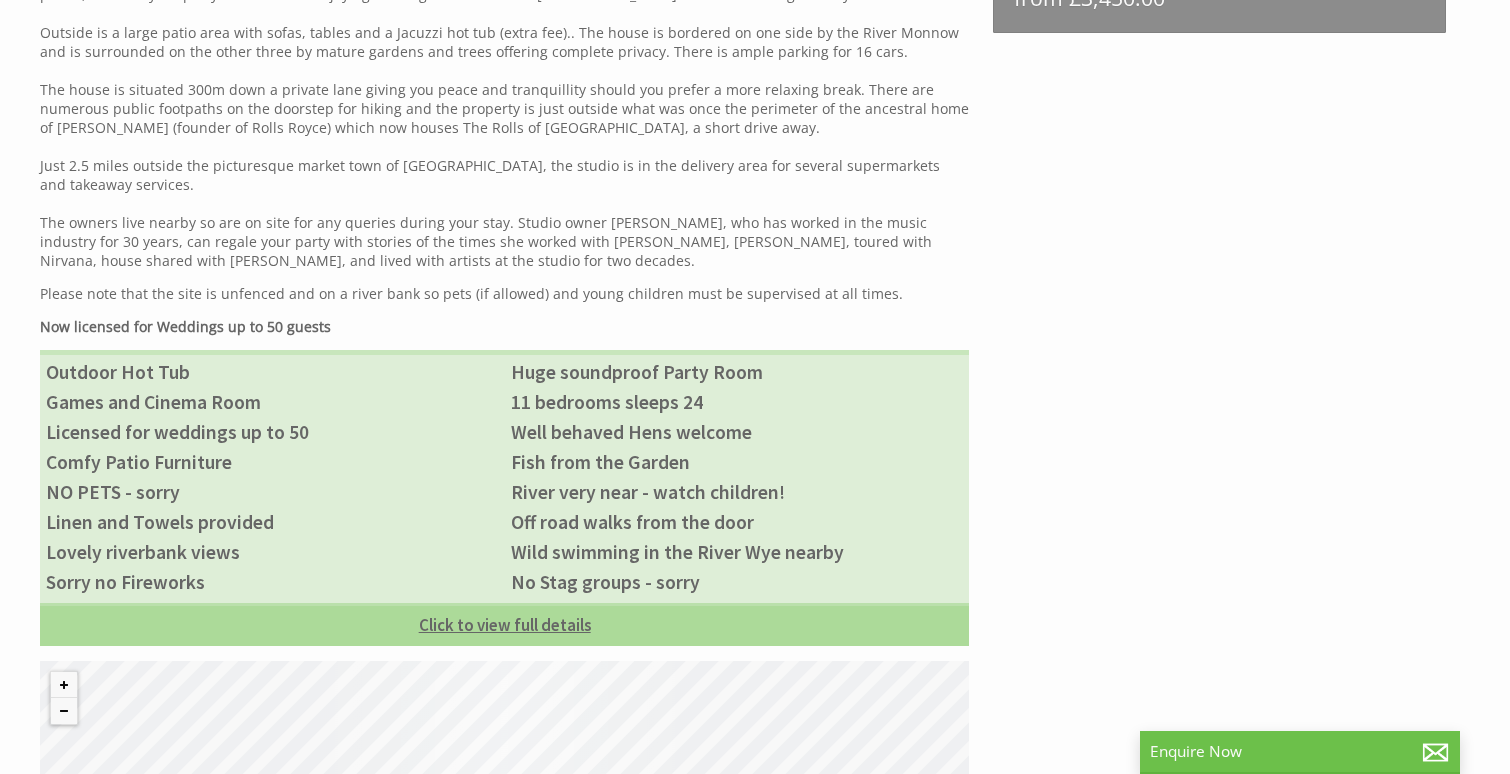 click on "Click to view full details" at bounding box center (504, 624) 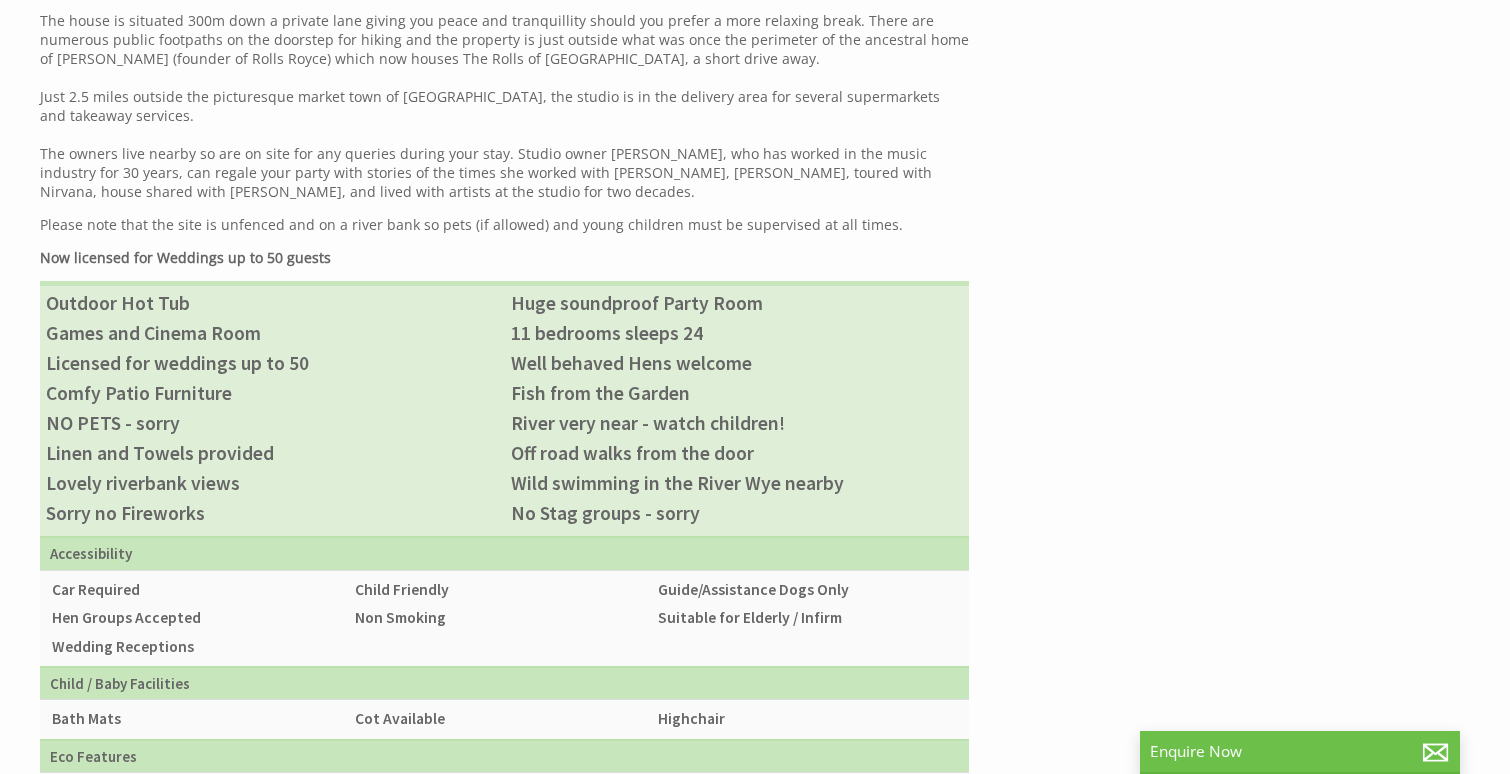 scroll, scrollTop: 1479, scrollLeft: 0, axis: vertical 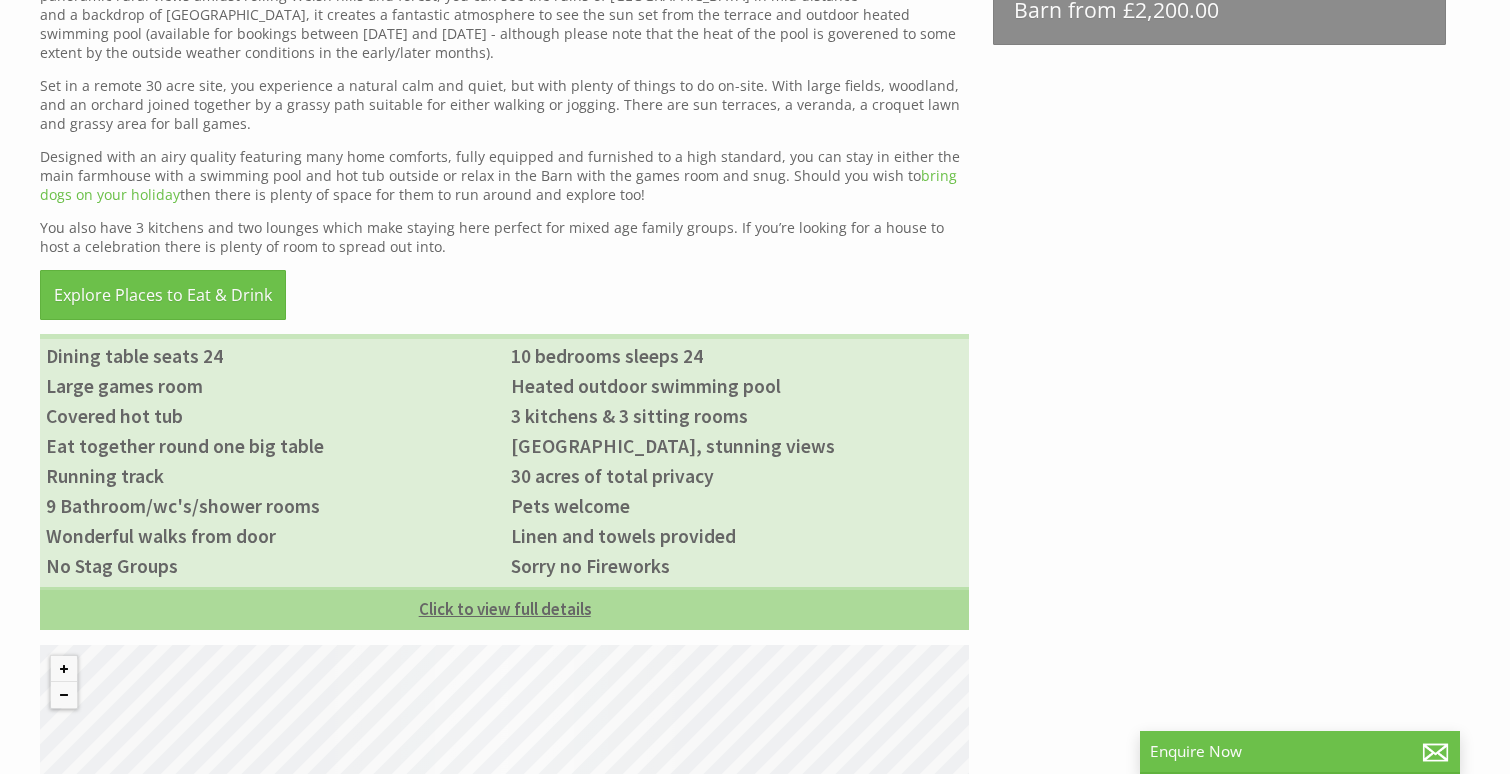 click on "Click to view full details" at bounding box center (504, 608) 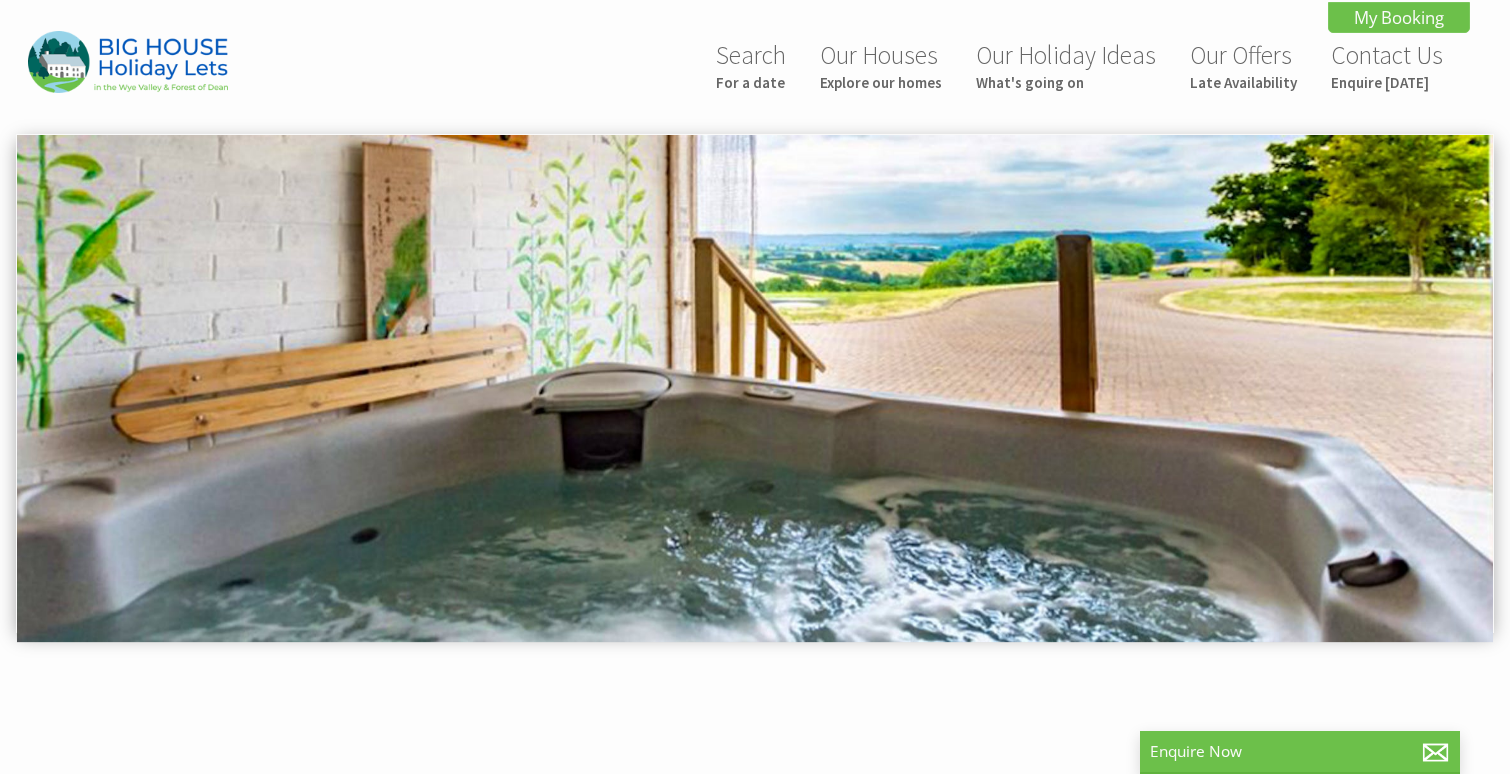 scroll, scrollTop: 0, scrollLeft: 0, axis: both 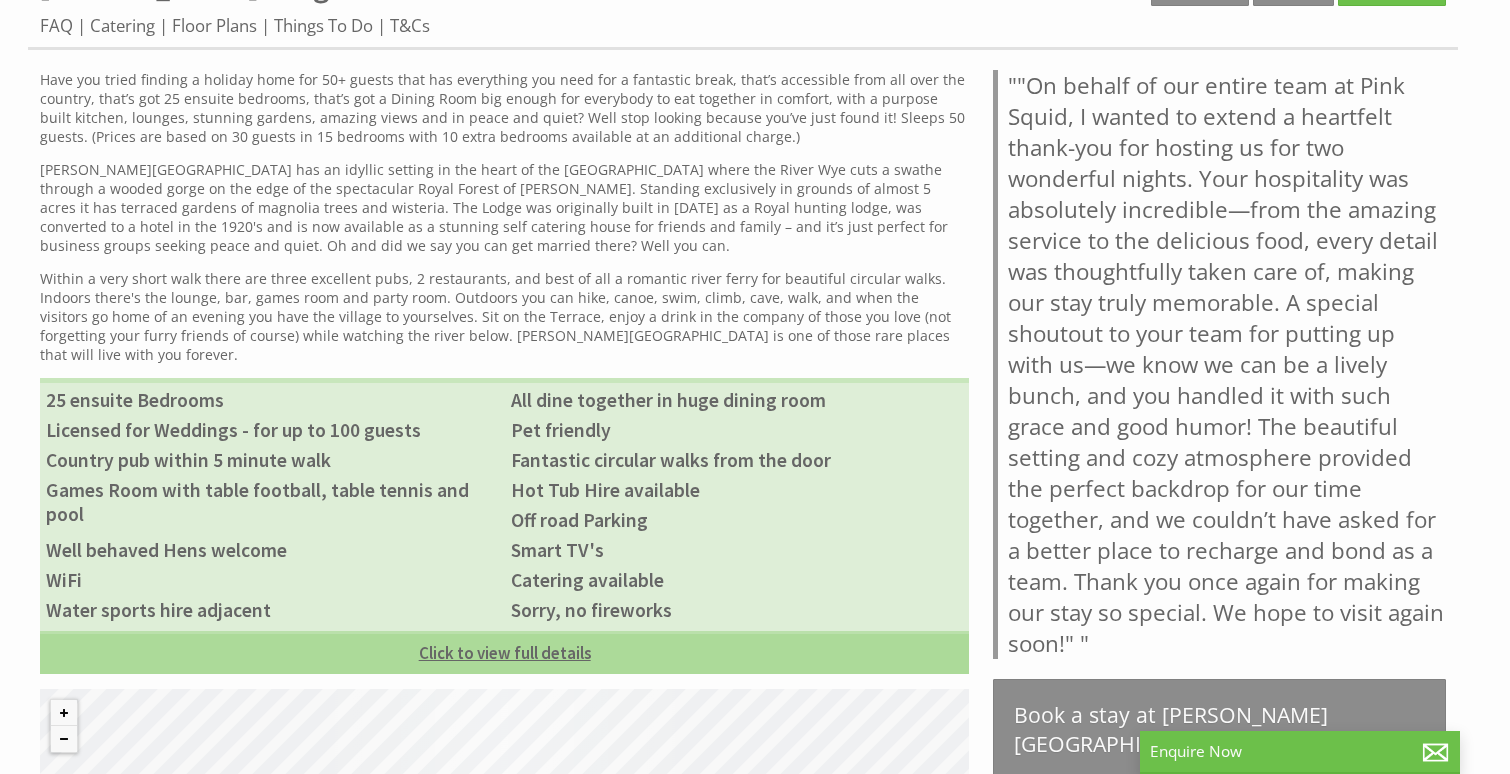 click on "Click to view full details" at bounding box center (504, 652) 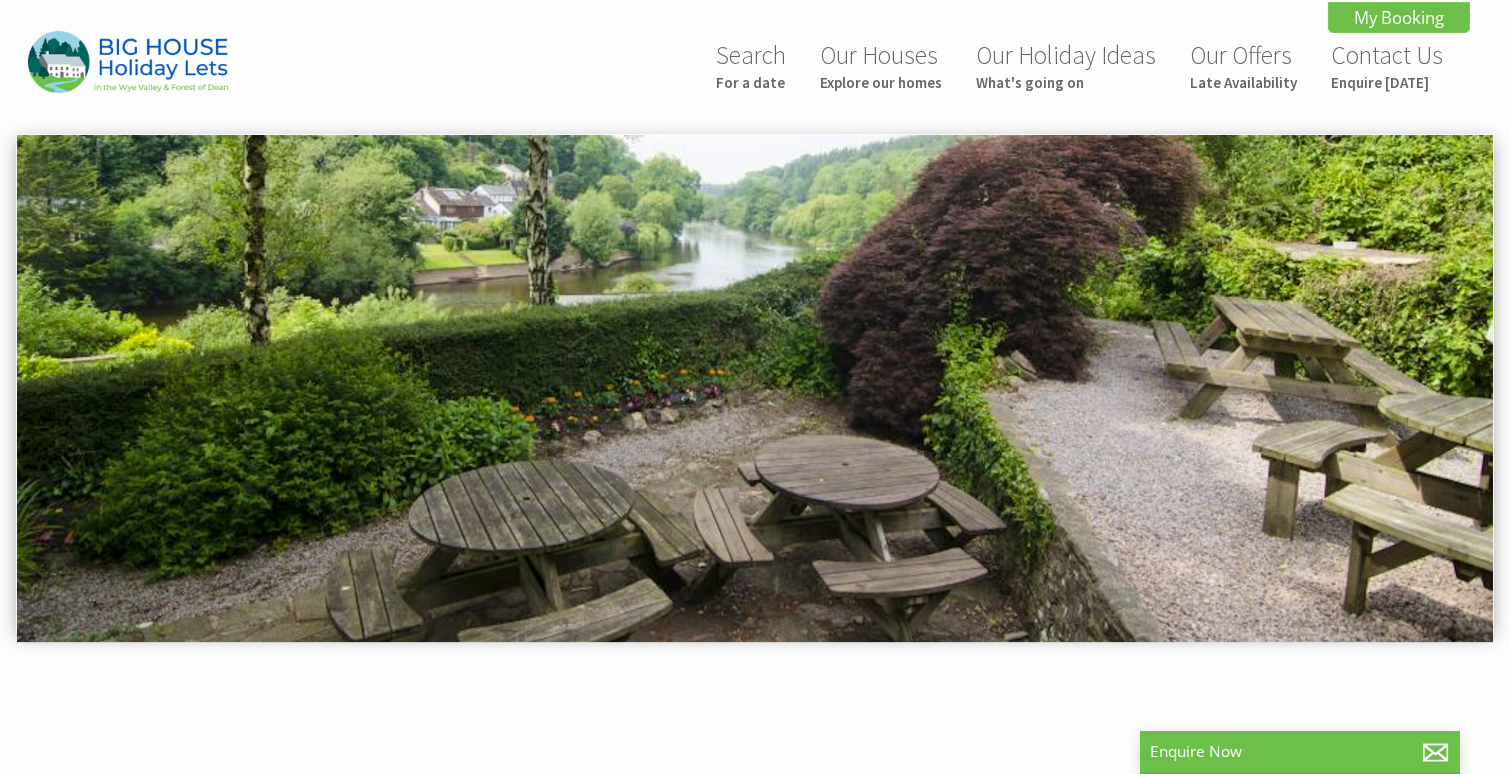 scroll, scrollTop: 0, scrollLeft: 0, axis: both 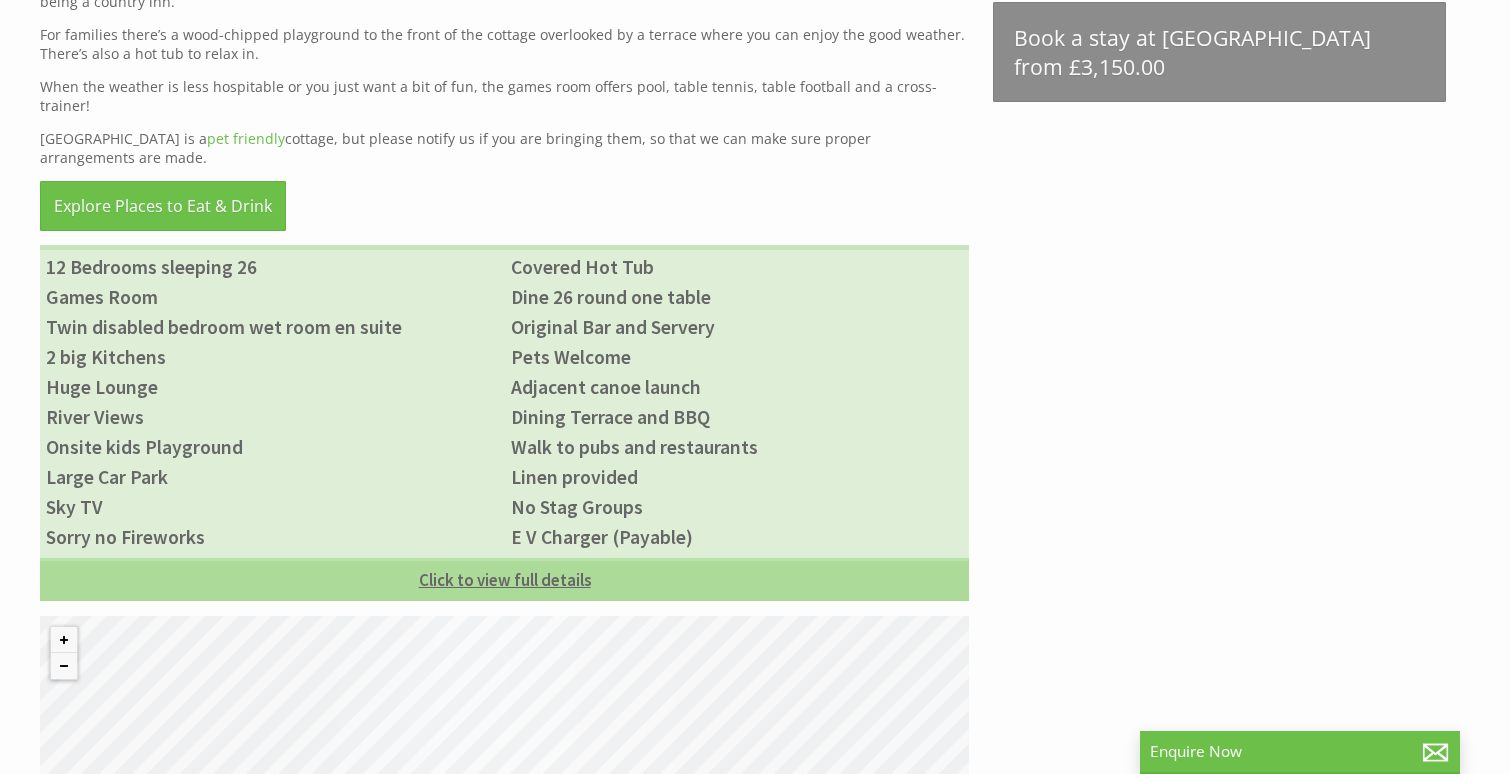 click on "Click to view full details" at bounding box center [504, 579] 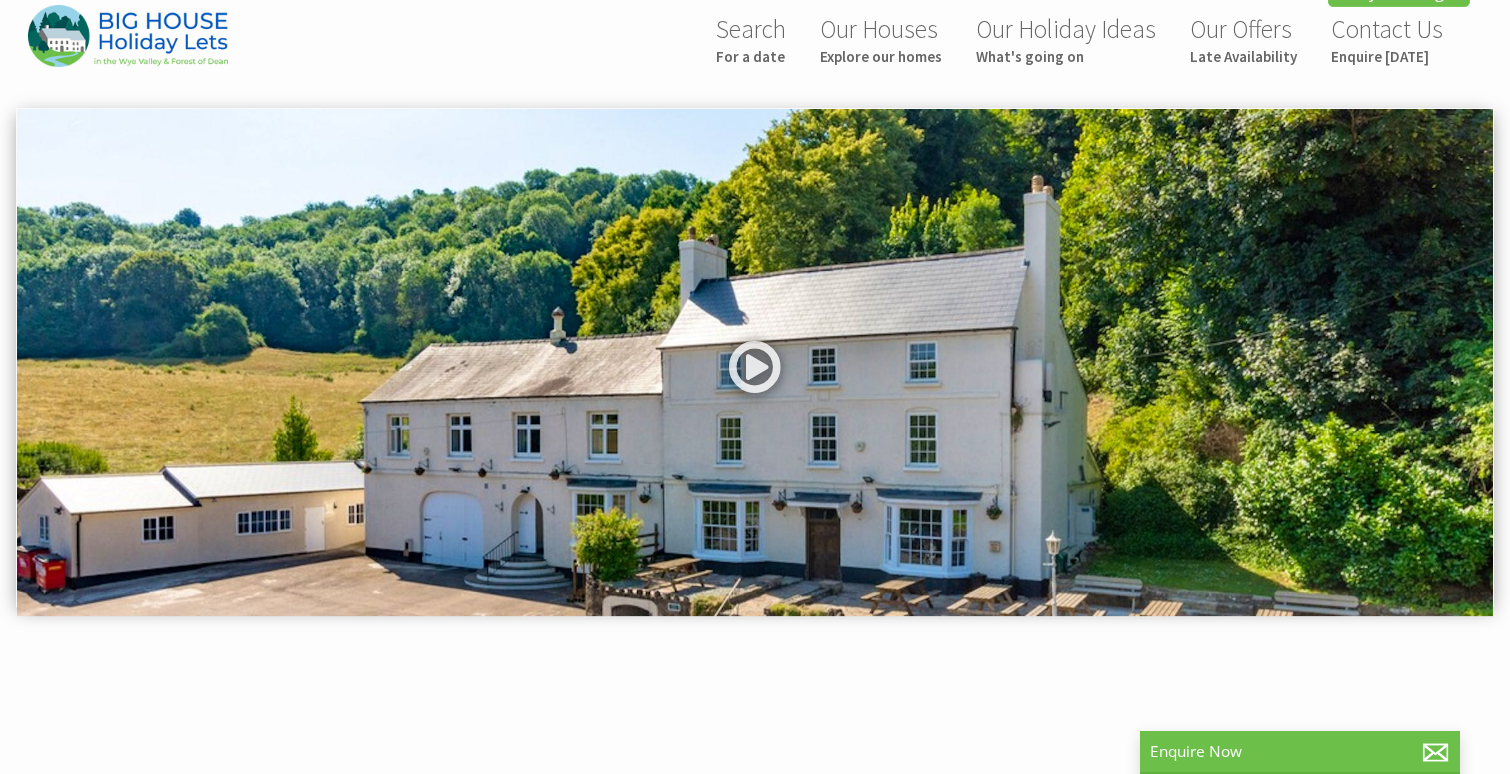 scroll, scrollTop: 25, scrollLeft: 0, axis: vertical 